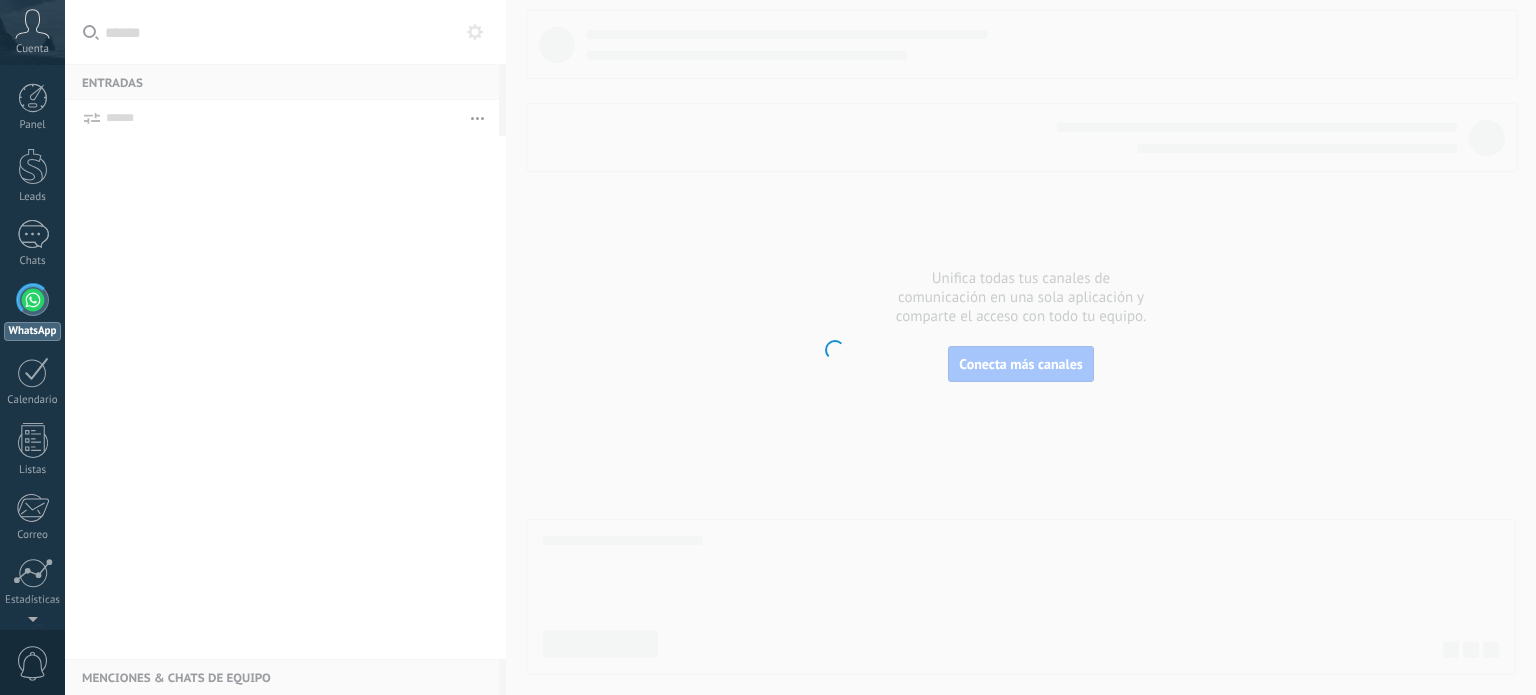 scroll, scrollTop: 0, scrollLeft: 0, axis: both 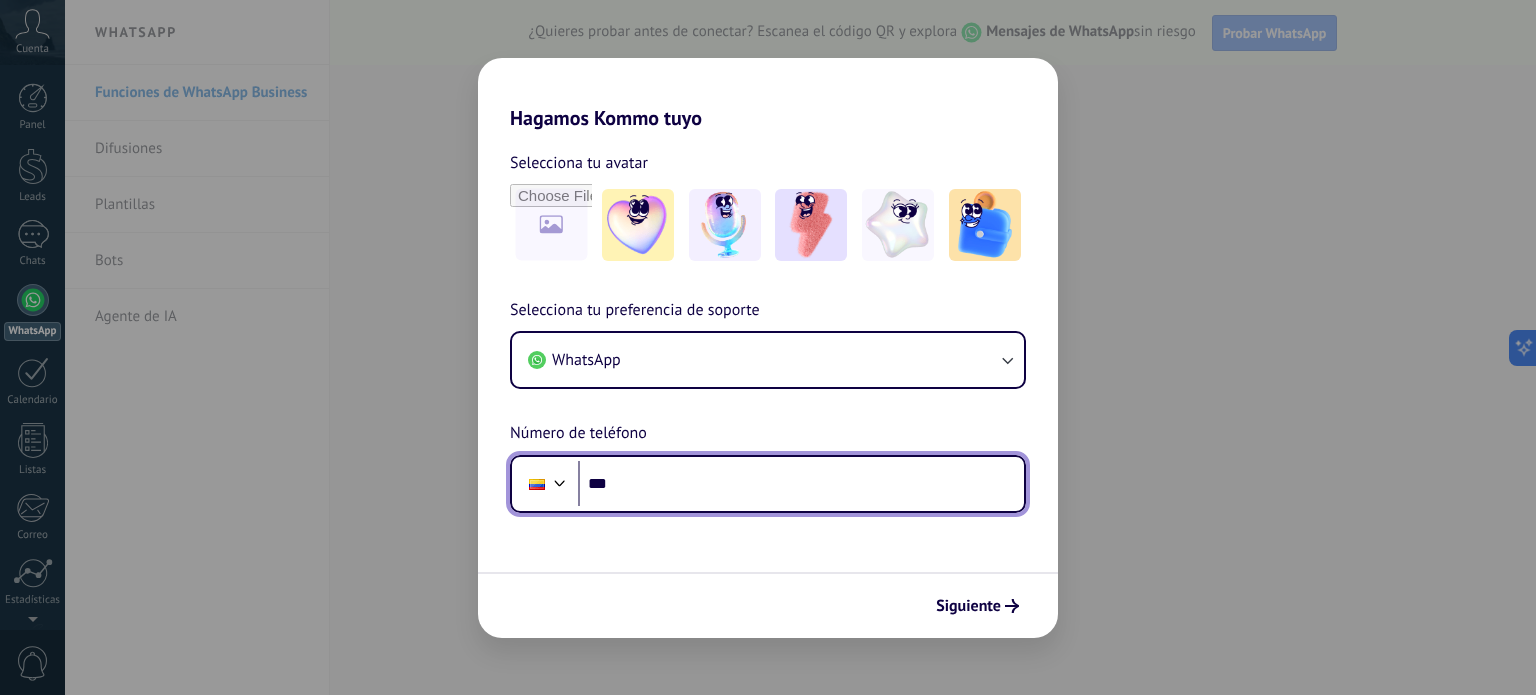 click on "***" at bounding box center (801, 484) 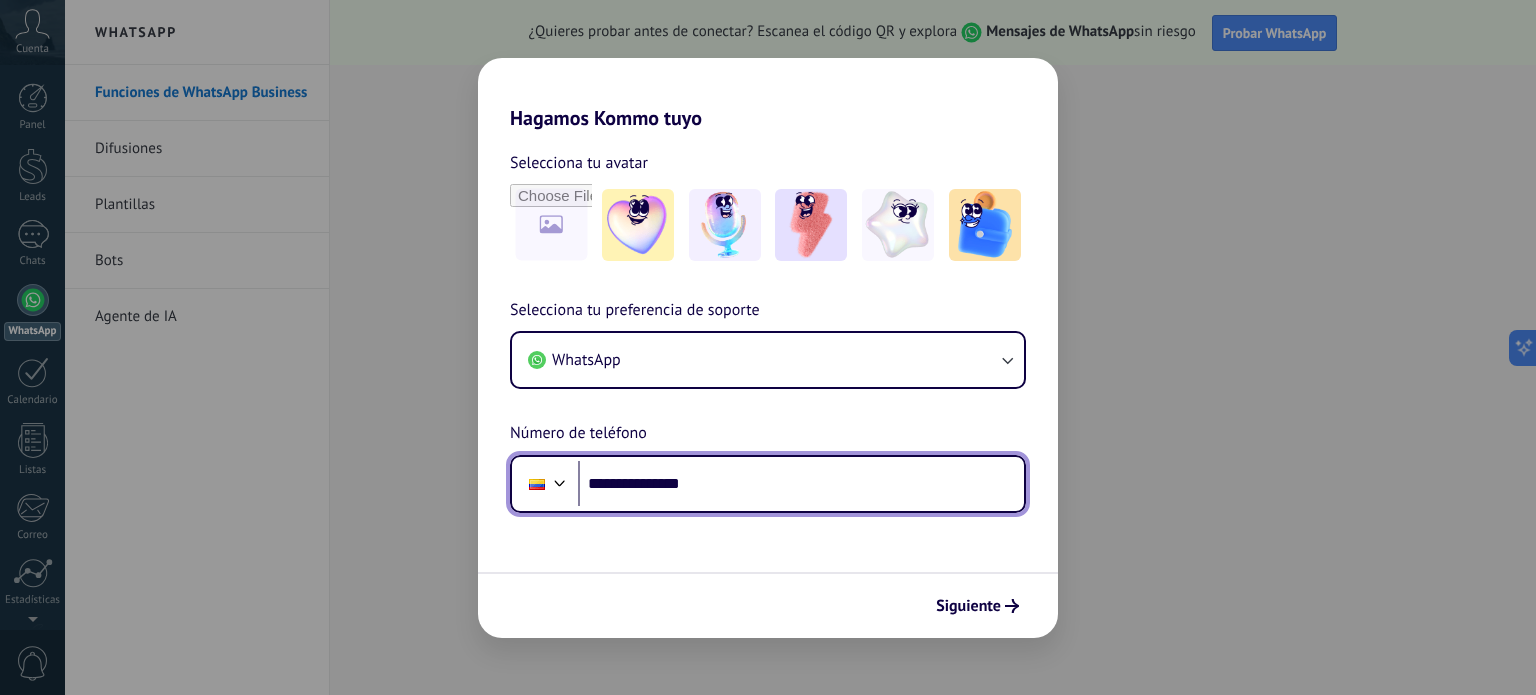 type on "**********" 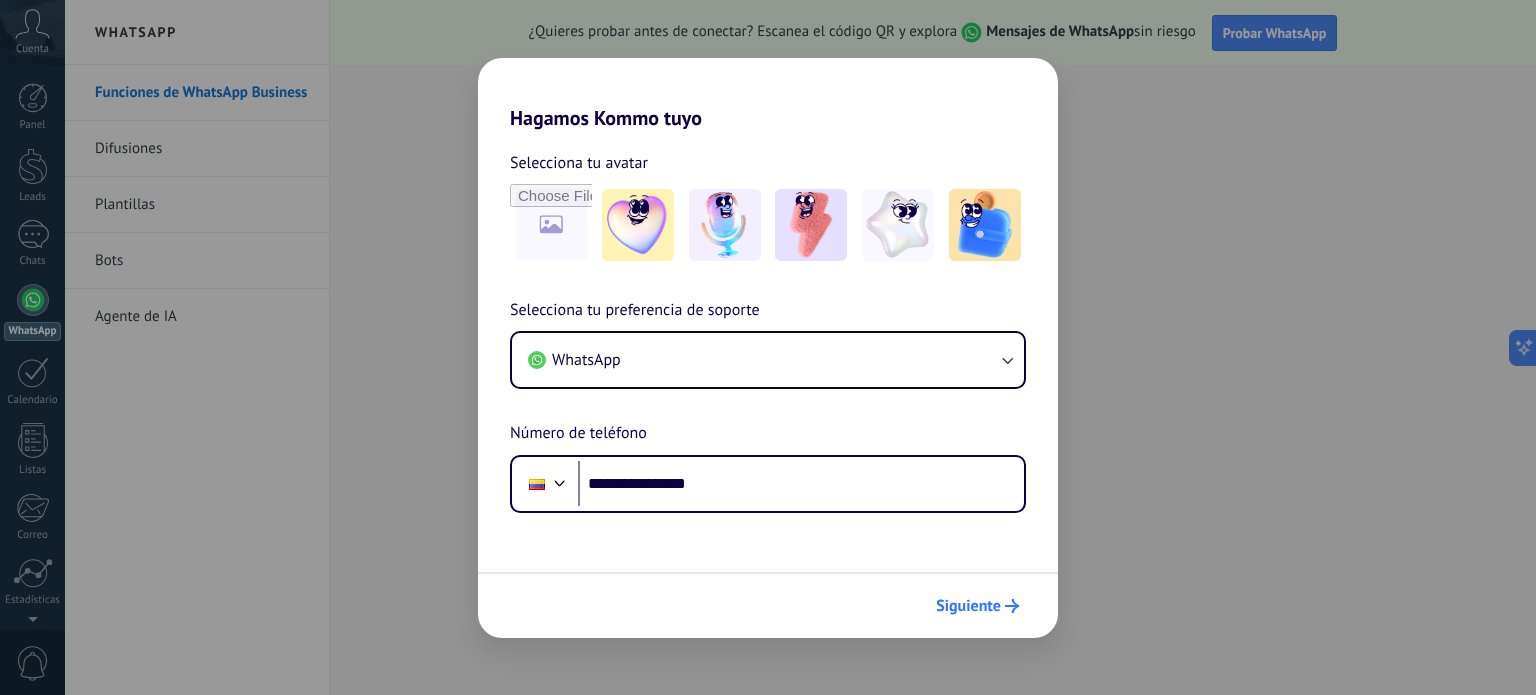click on "Siguiente" at bounding box center (977, 606) 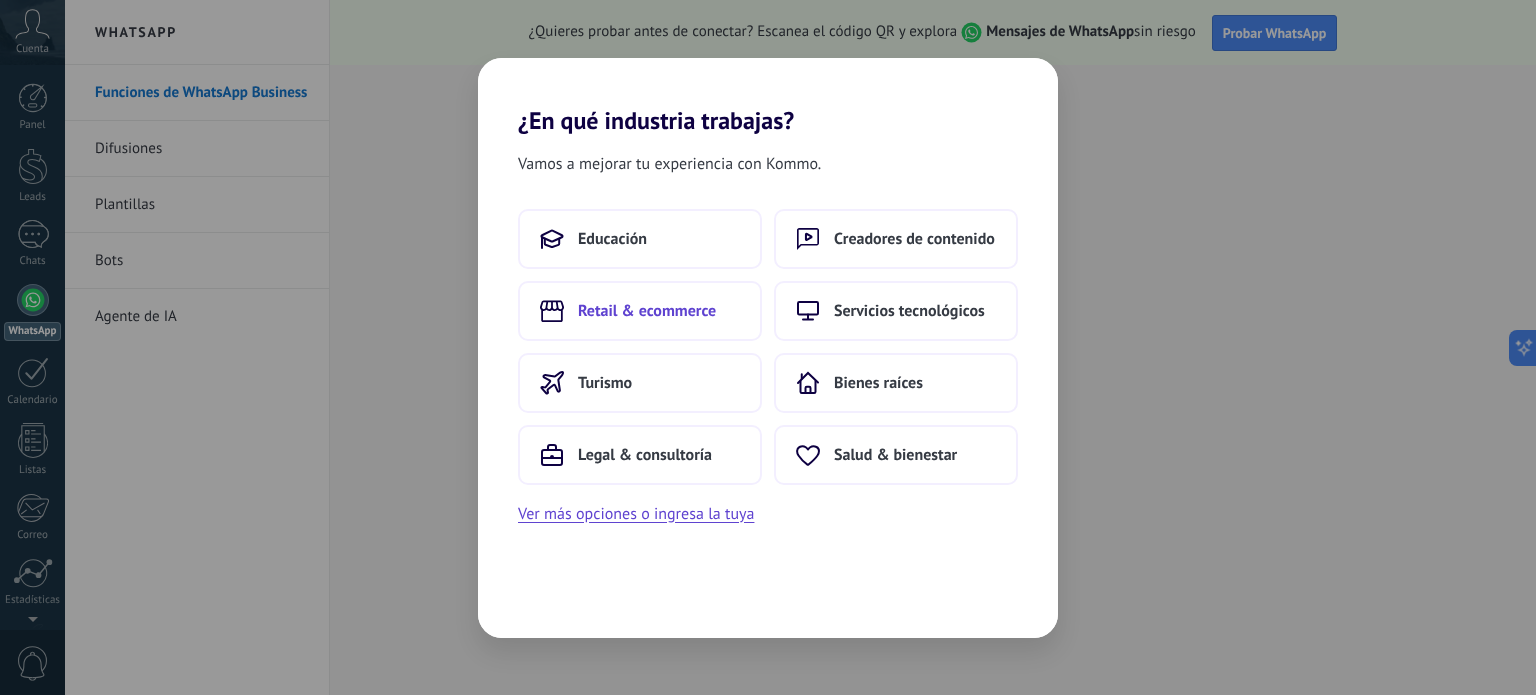 click on "Retail & ecommerce" at bounding box center (647, 311) 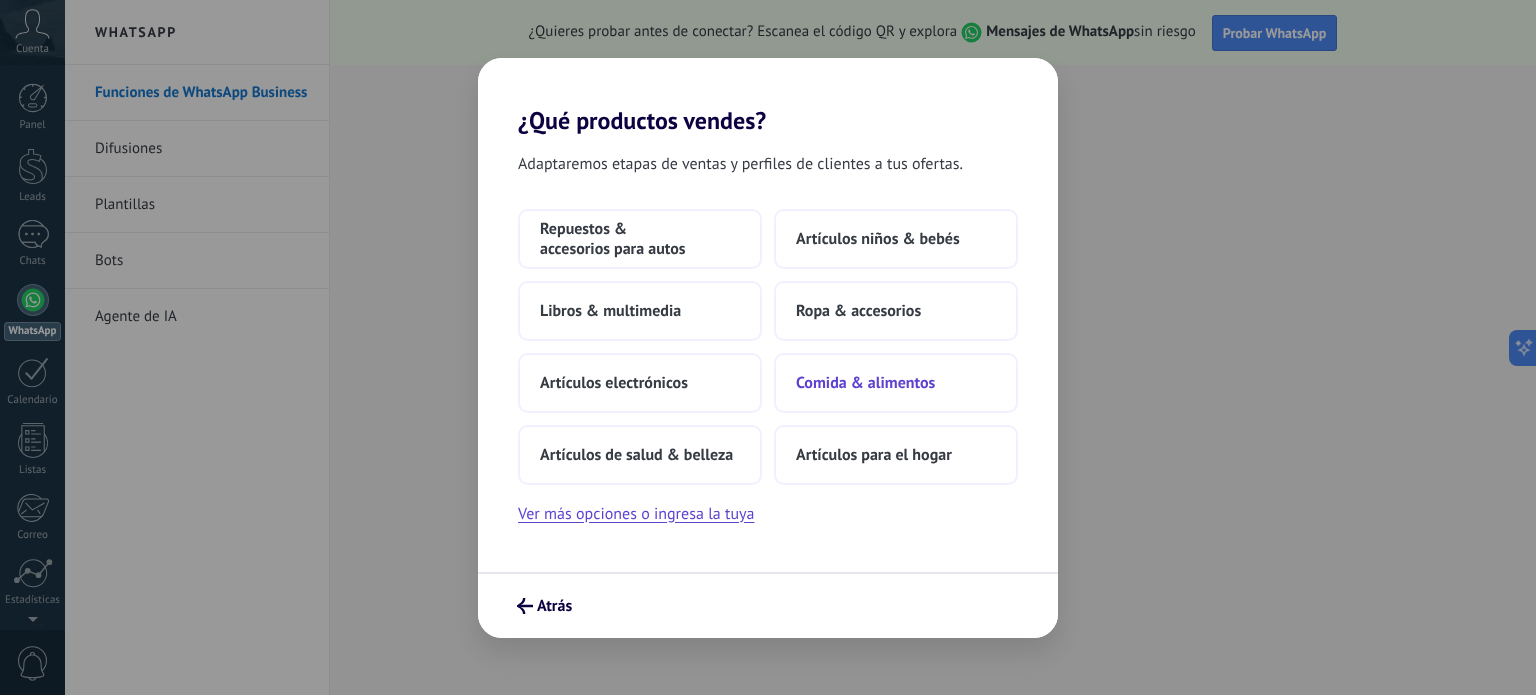 click on "Comida & alimentos" at bounding box center (865, 383) 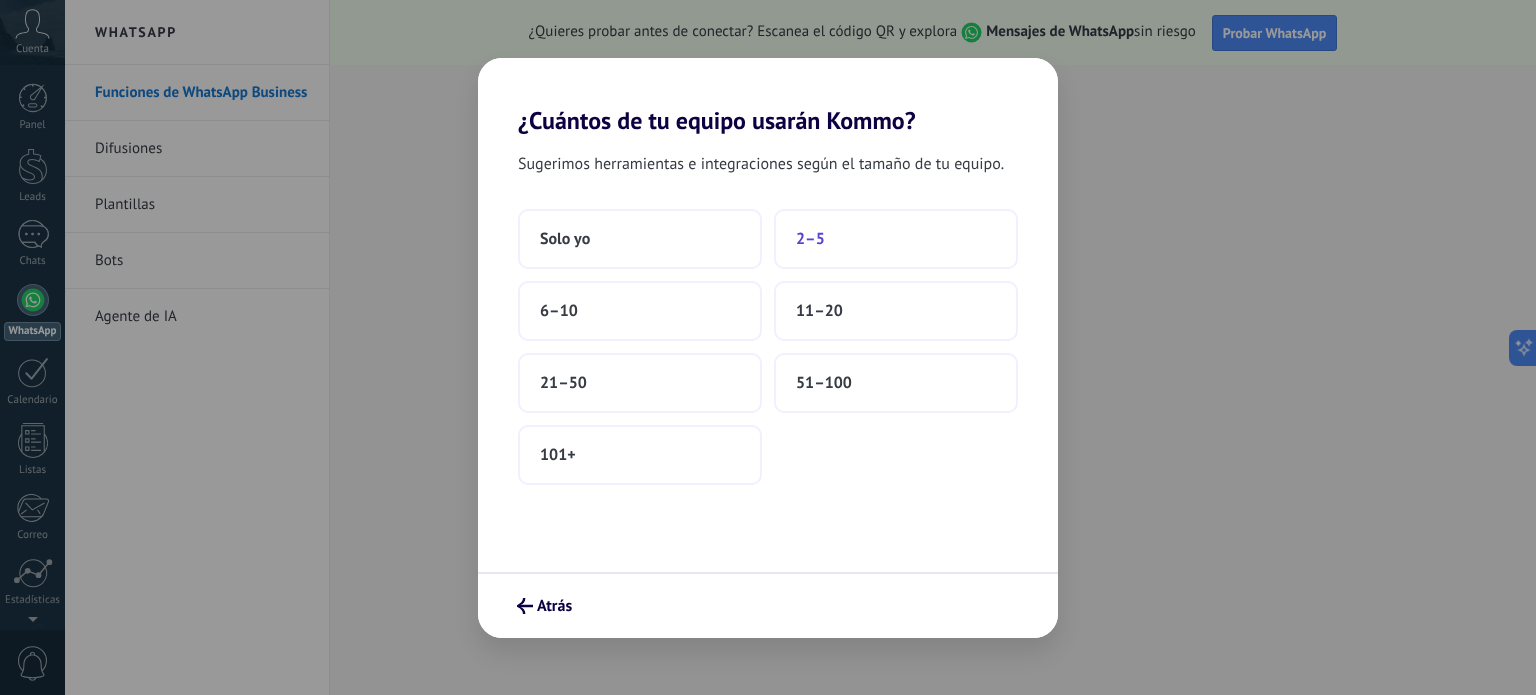 click on "2–5" at bounding box center (896, 239) 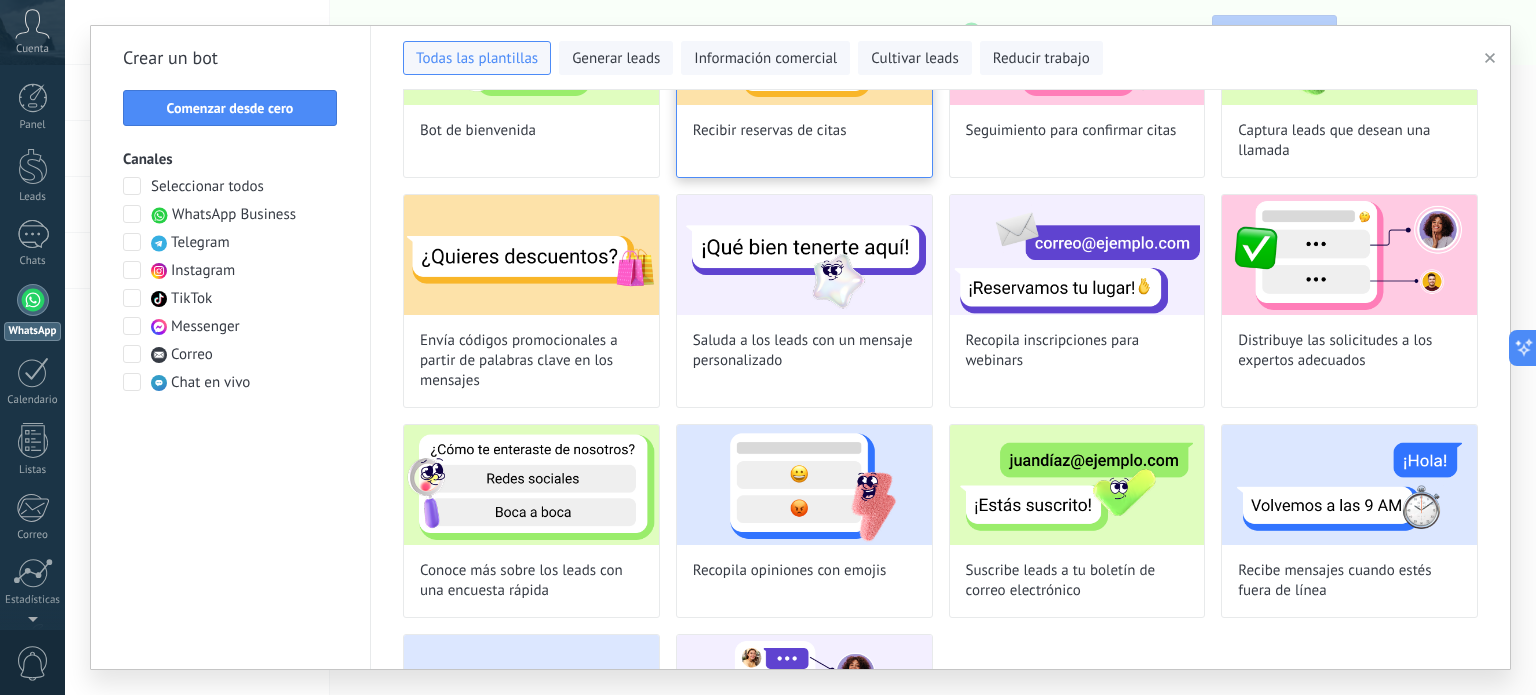 scroll, scrollTop: 372, scrollLeft: 0, axis: vertical 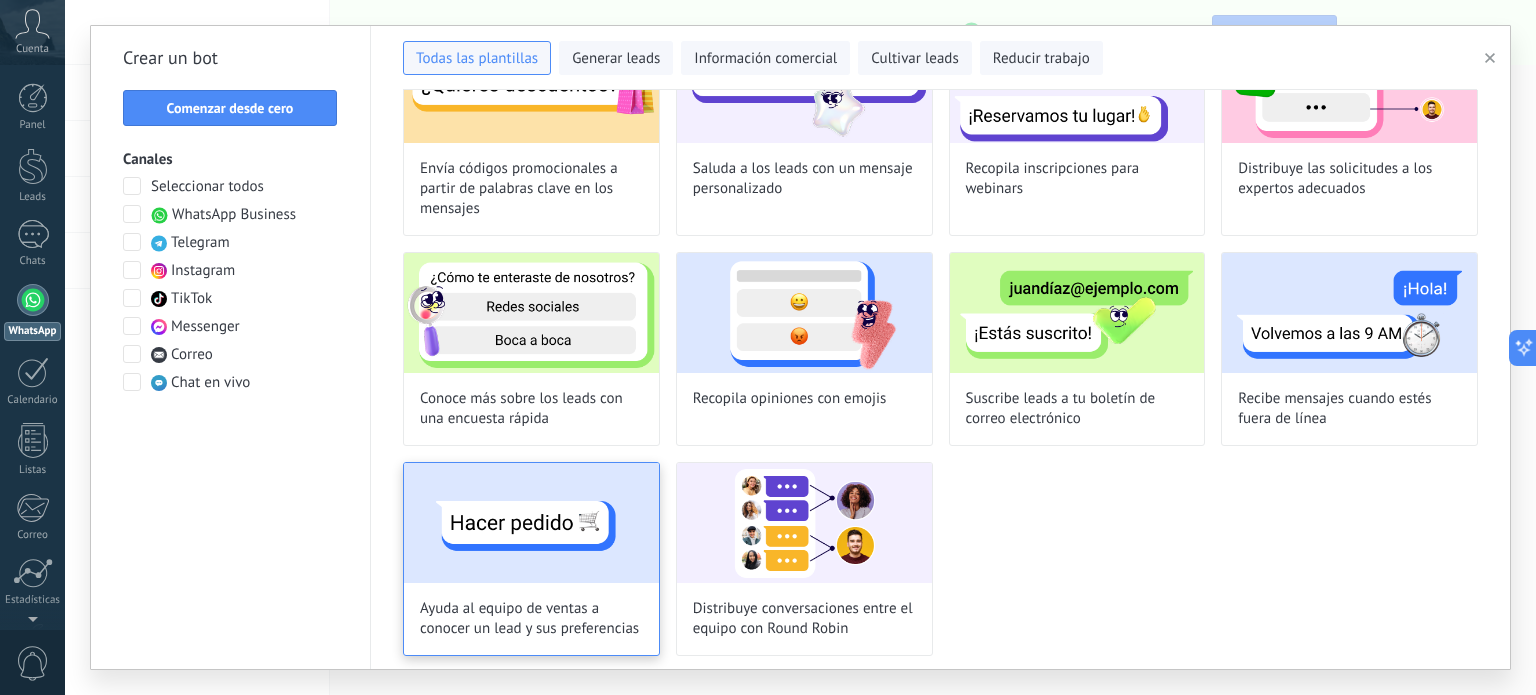 click at bounding box center (531, 523) 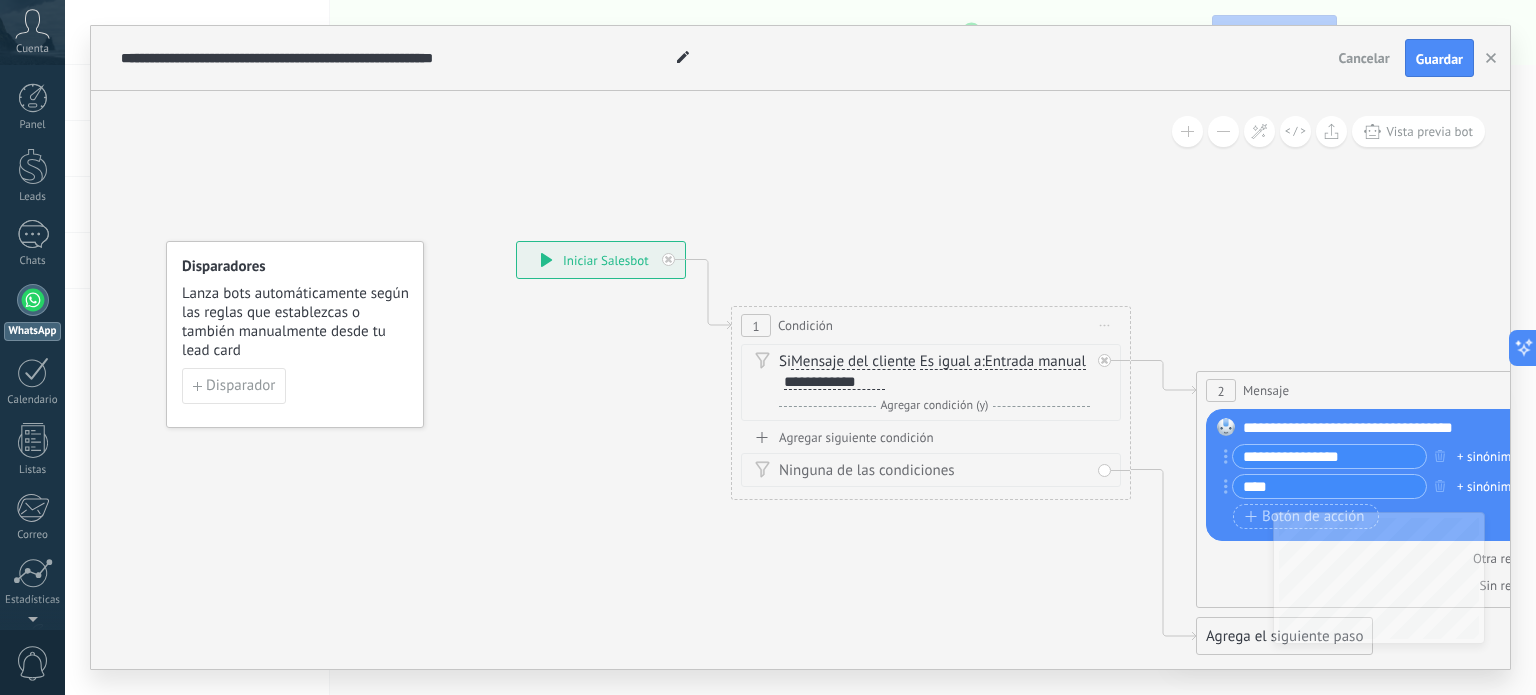 click on "23" 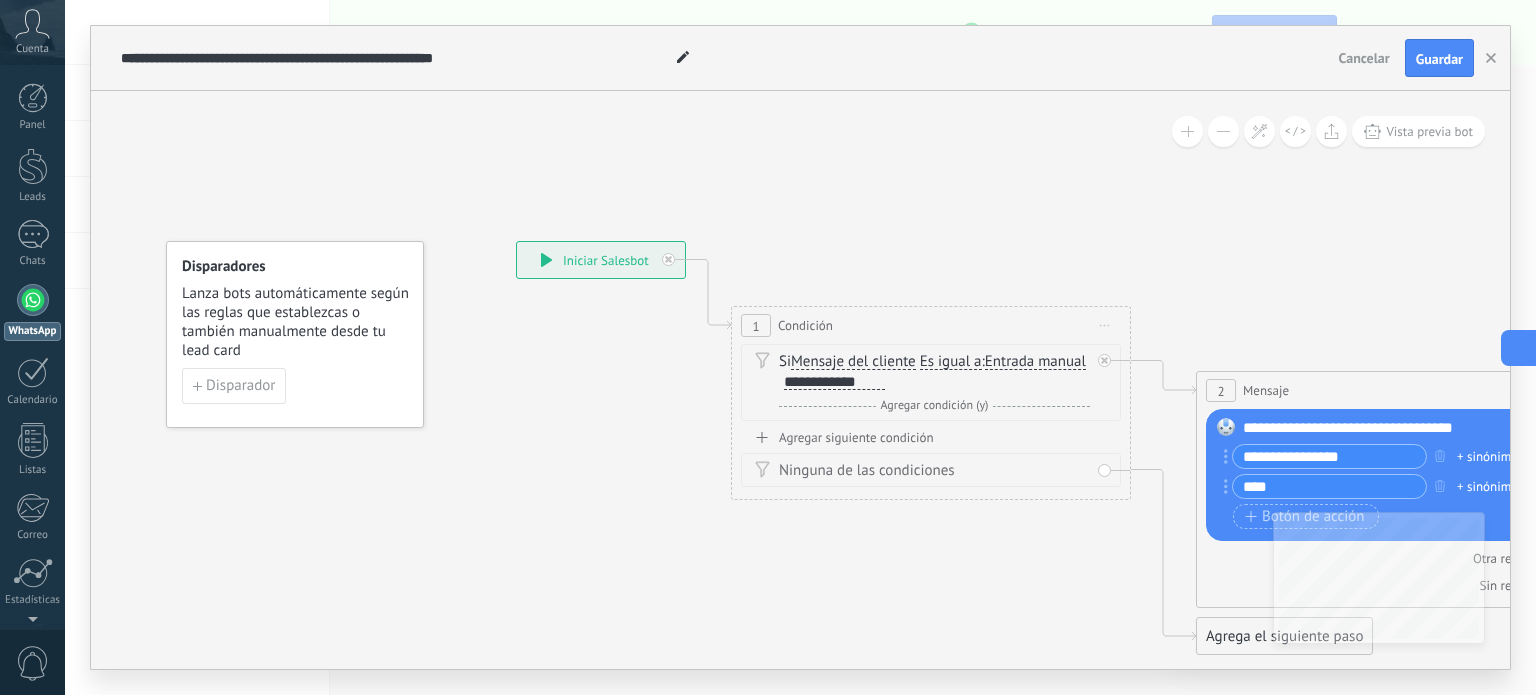 click 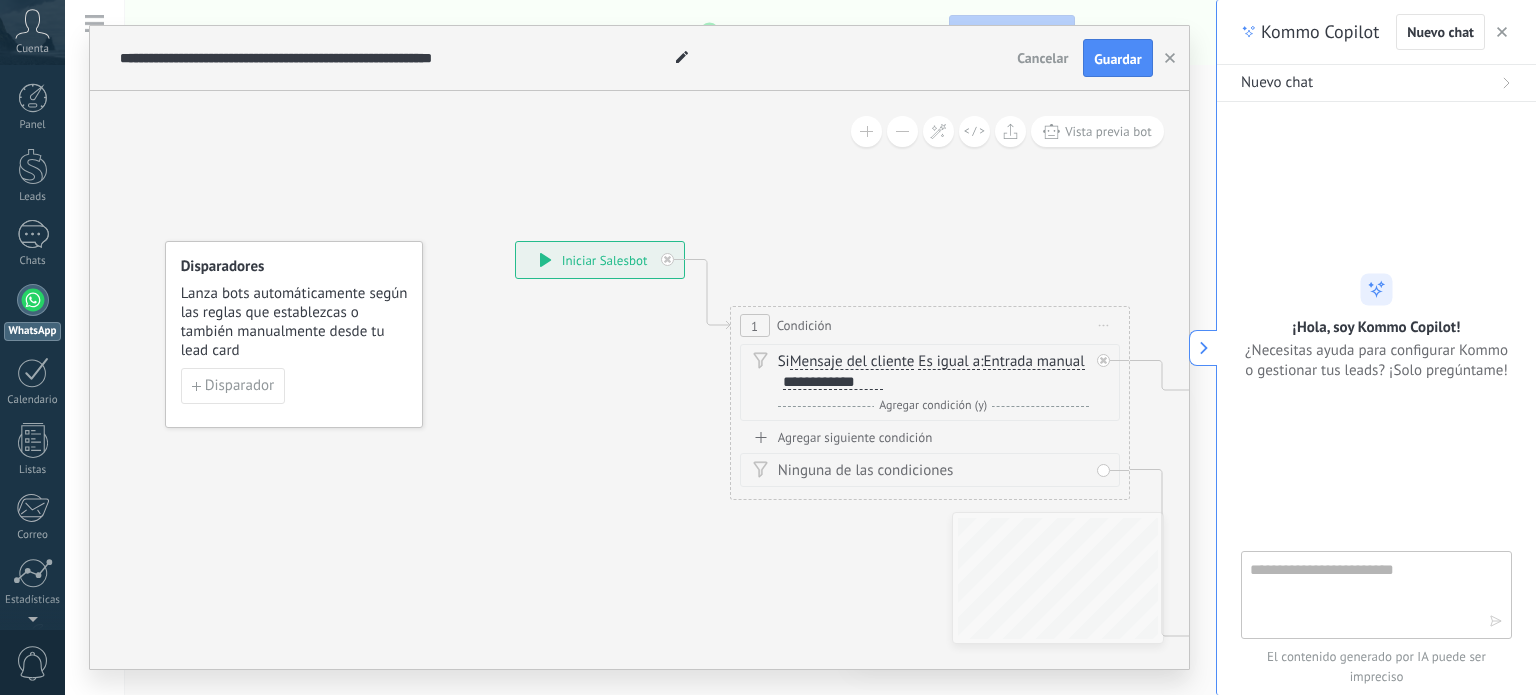 click 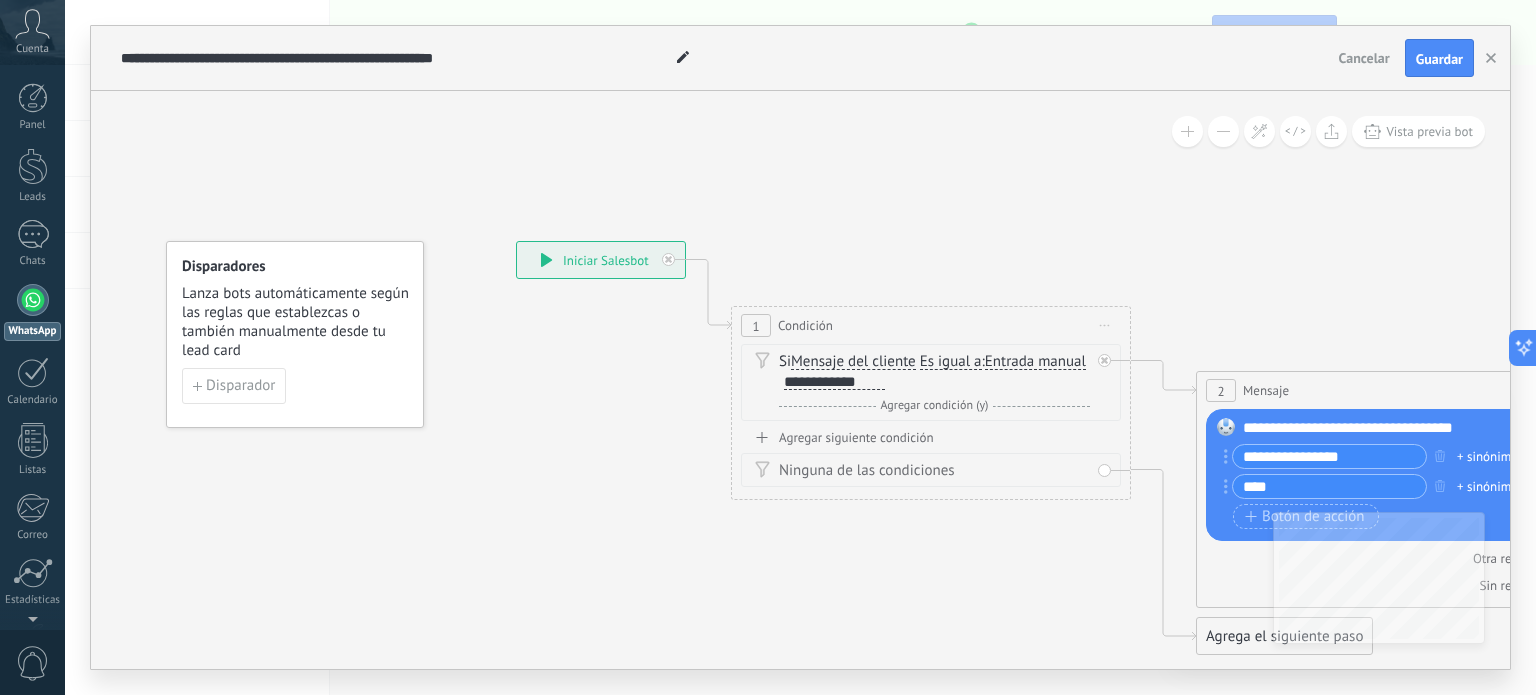 click on "**********" at bounding box center [601, 260] 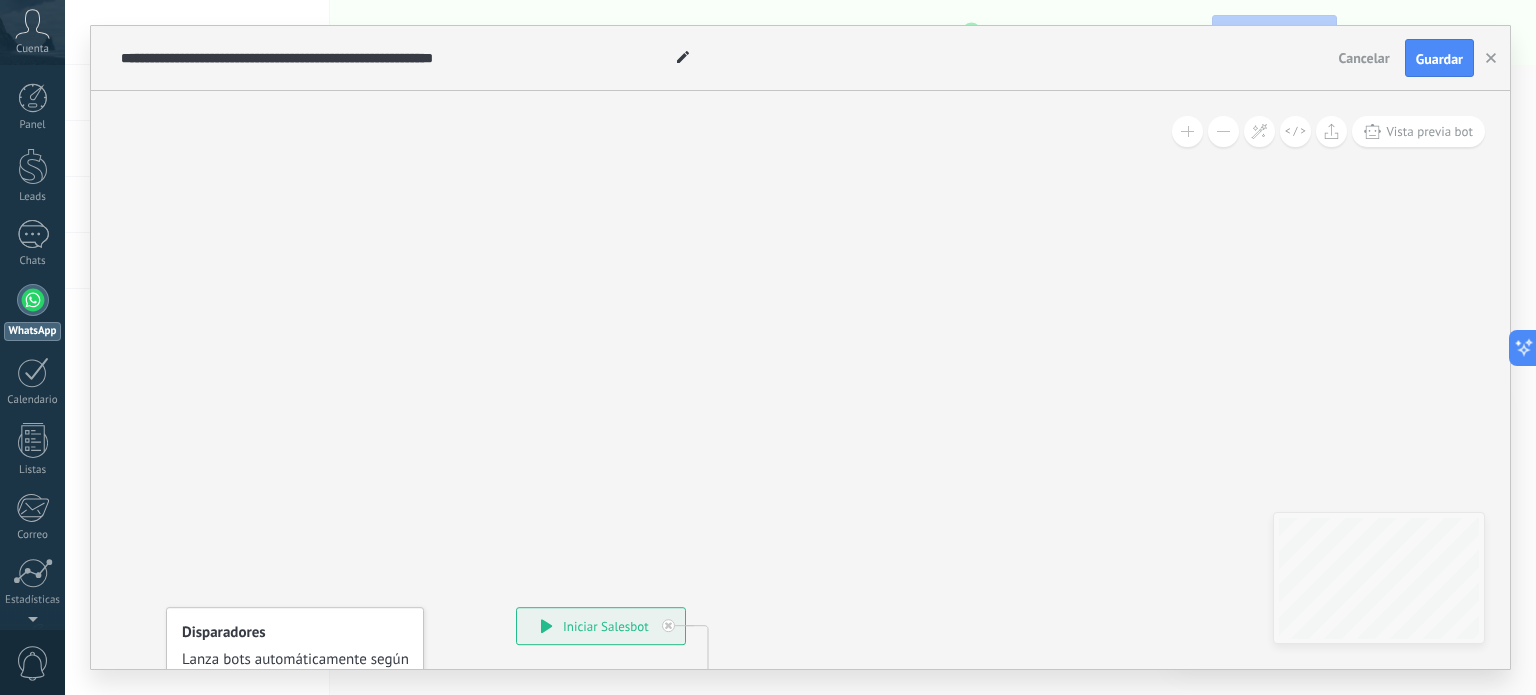 click on "23" 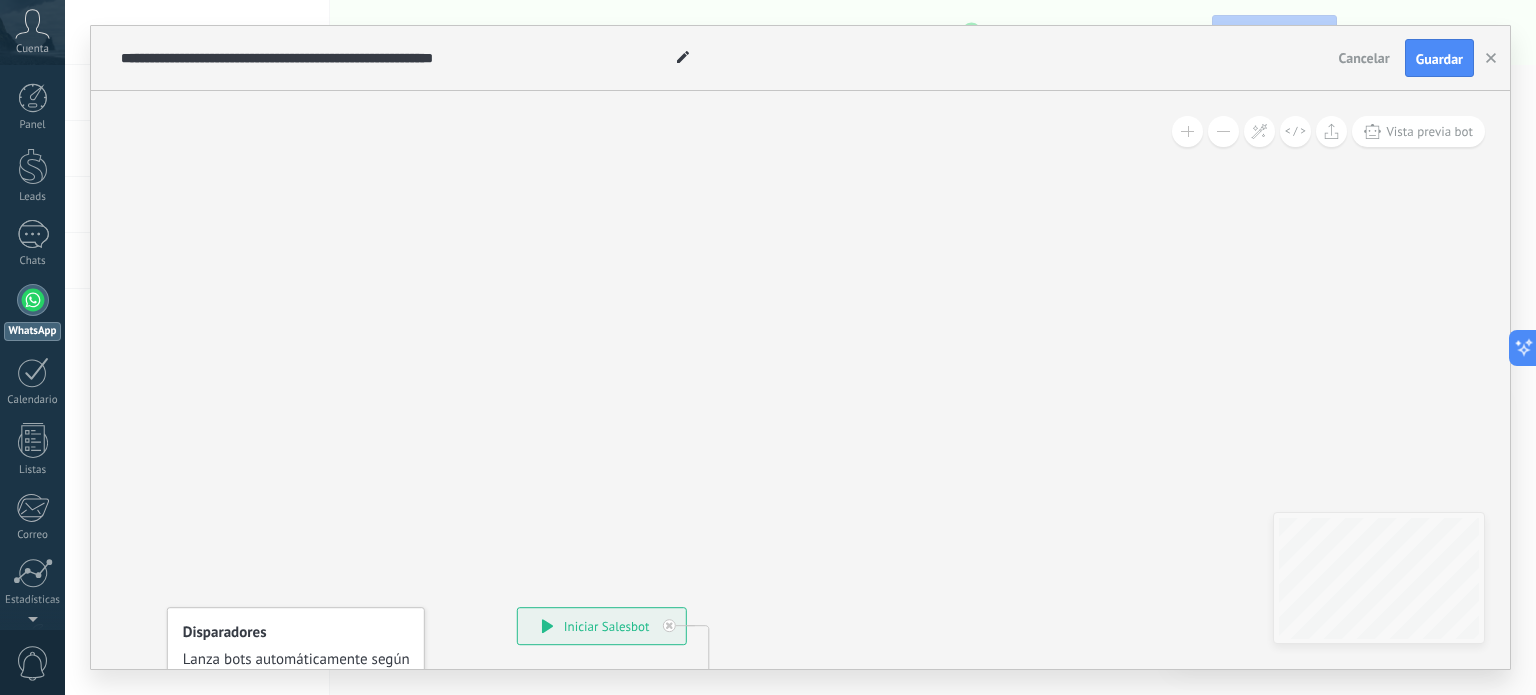 click on "Guardar" at bounding box center (1439, 59) 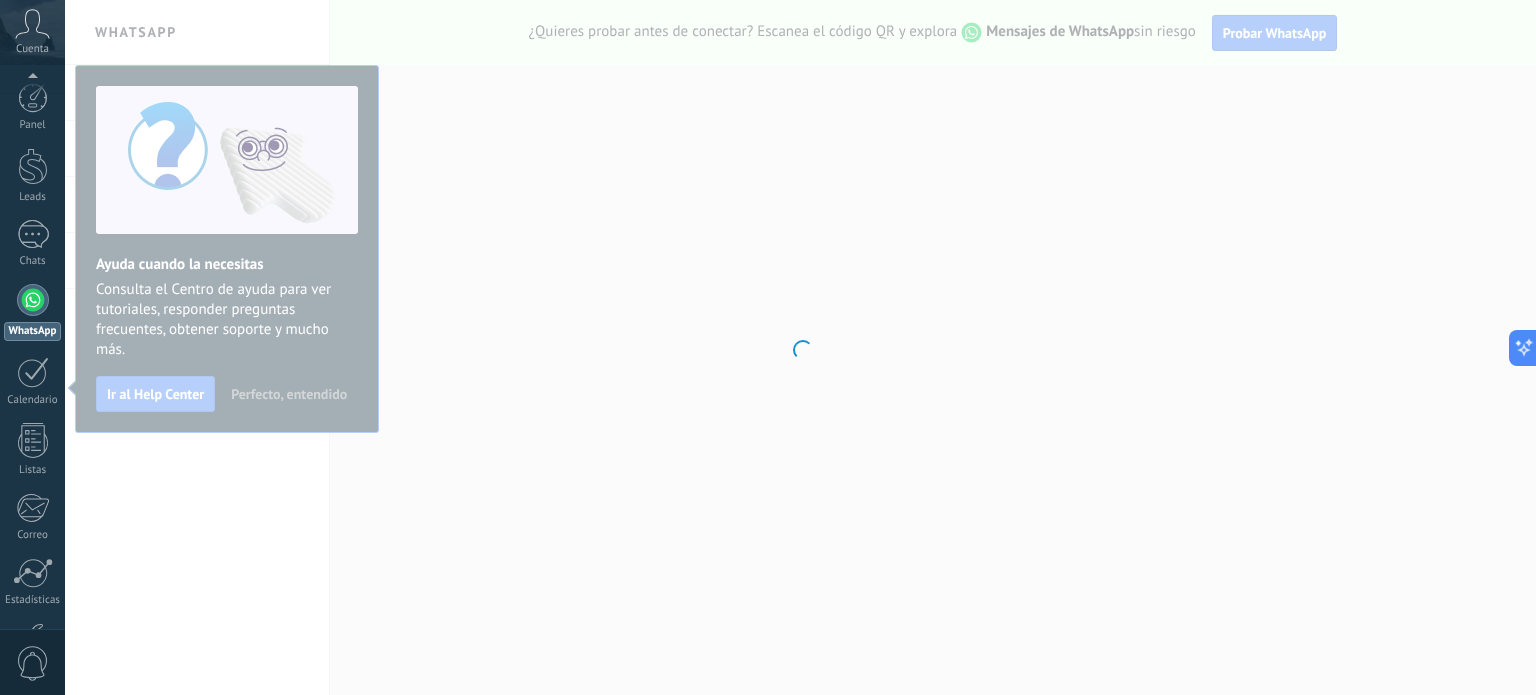 scroll, scrollTop: 136, scrollLeft: 0, axis: vertical 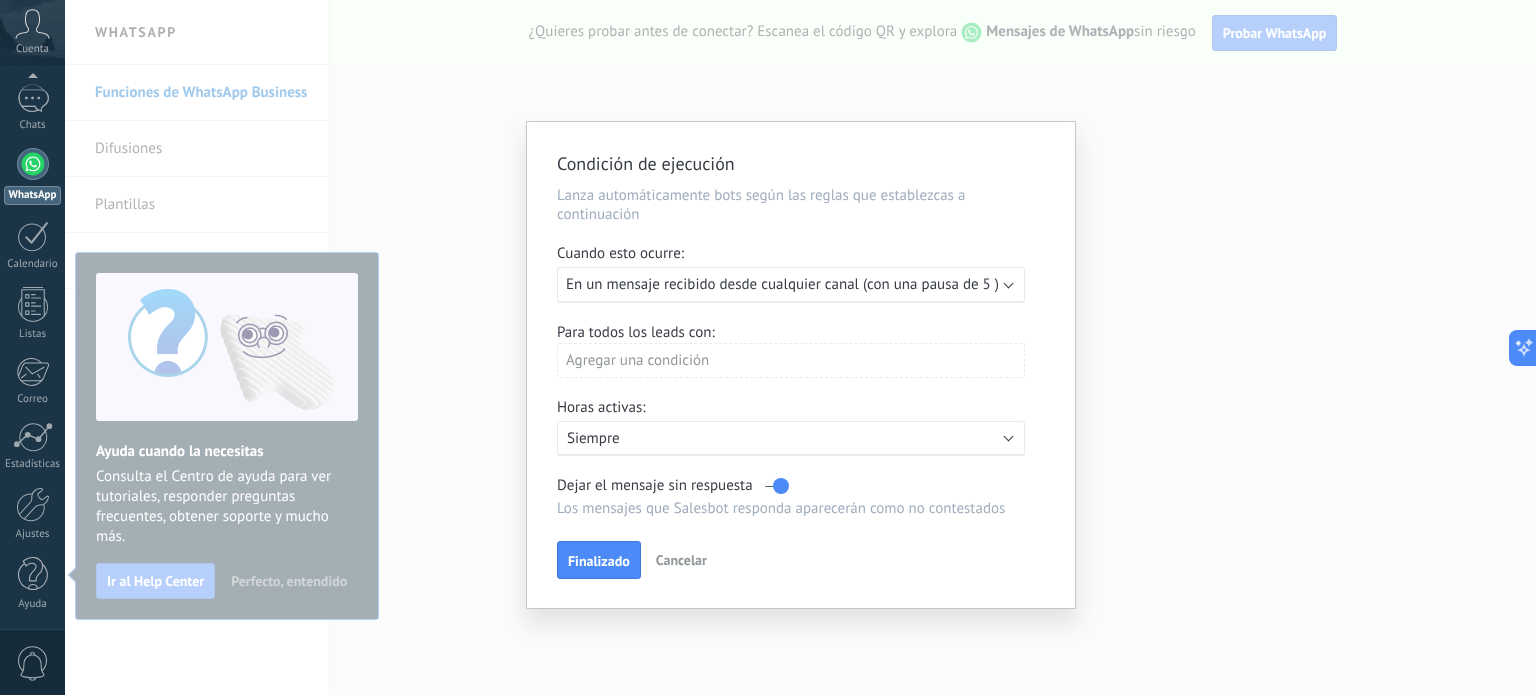 click on "En un mensaje recibido desde cualquier canal (con una pausa de 5 )" at bounding box center (782, 284) 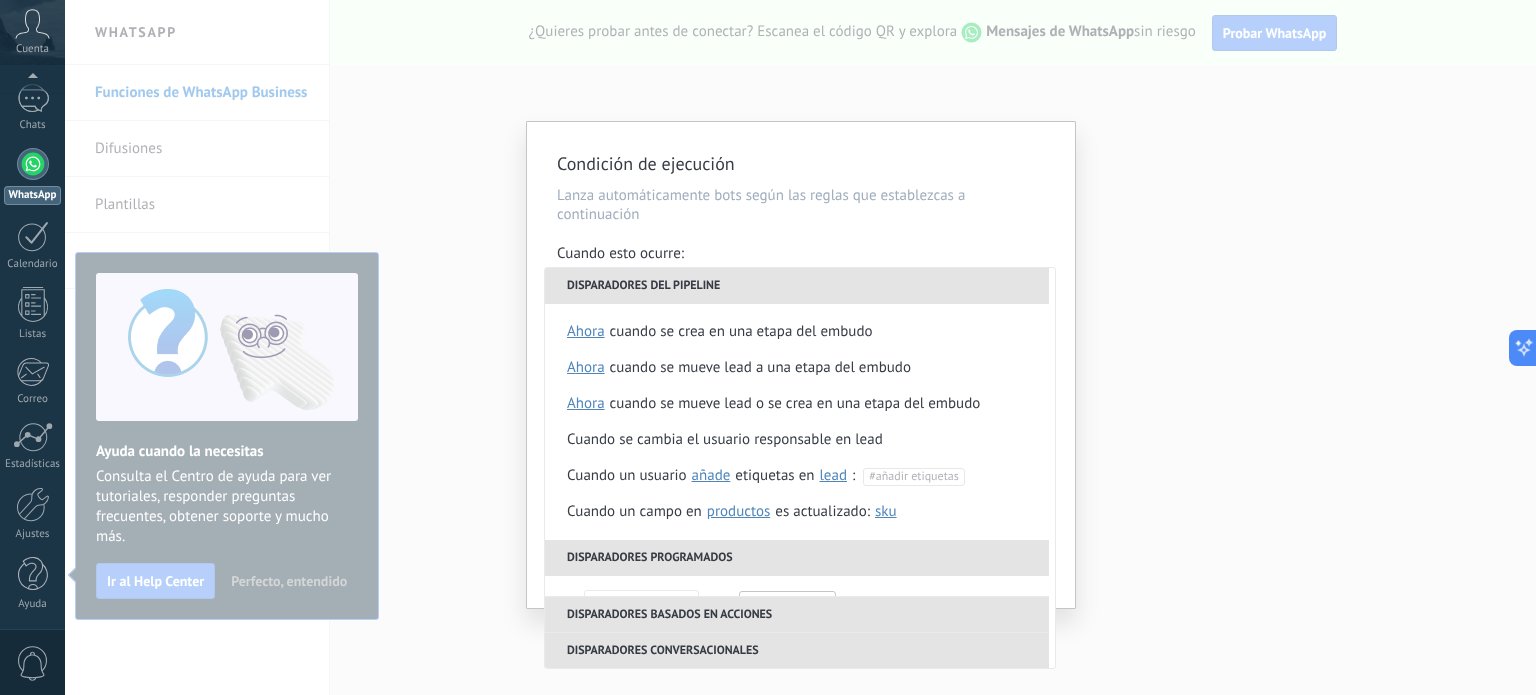 click on "Condición de ejecución  Lanza automáticamente bots según las reglas que establezcas a continuación Cuando esto ocurre: Ejecutar:  En un mensaje recibido desde cualquier canal (con una pausa de 5 ) Disparadores del pipeline Cuando se crea en una etapa del embudo ahora después de 5 minutos después de 10 minutos un día Seleccionar un intervalo * ahora Cuando se mueve lead a una etapa del embudo ahora después de 5 minutos después de 10 minutos un día Seleccionar un intervalo * ahora Cuando se mueve lead o se crea en una etapa del embudo ahora después de 5 minutos después de 10 minutos un día Seleccionar un intervalo * ahora Cuando se cambia el usuario responsable en lead Cuando un usuario  añade elimina añade  etiquetas en  lead contacto compañía lead : #añadir etiquetas Cuando un campo en  Productos contacto compañía lead Productos  es actualizado:  SKU Grupo Precio Descripción External ID Unit Oferta especial 1 Precio al por mayor Puntos por compra Imagen SKU Disparadores programados El *" at bounding box center (801, 365) 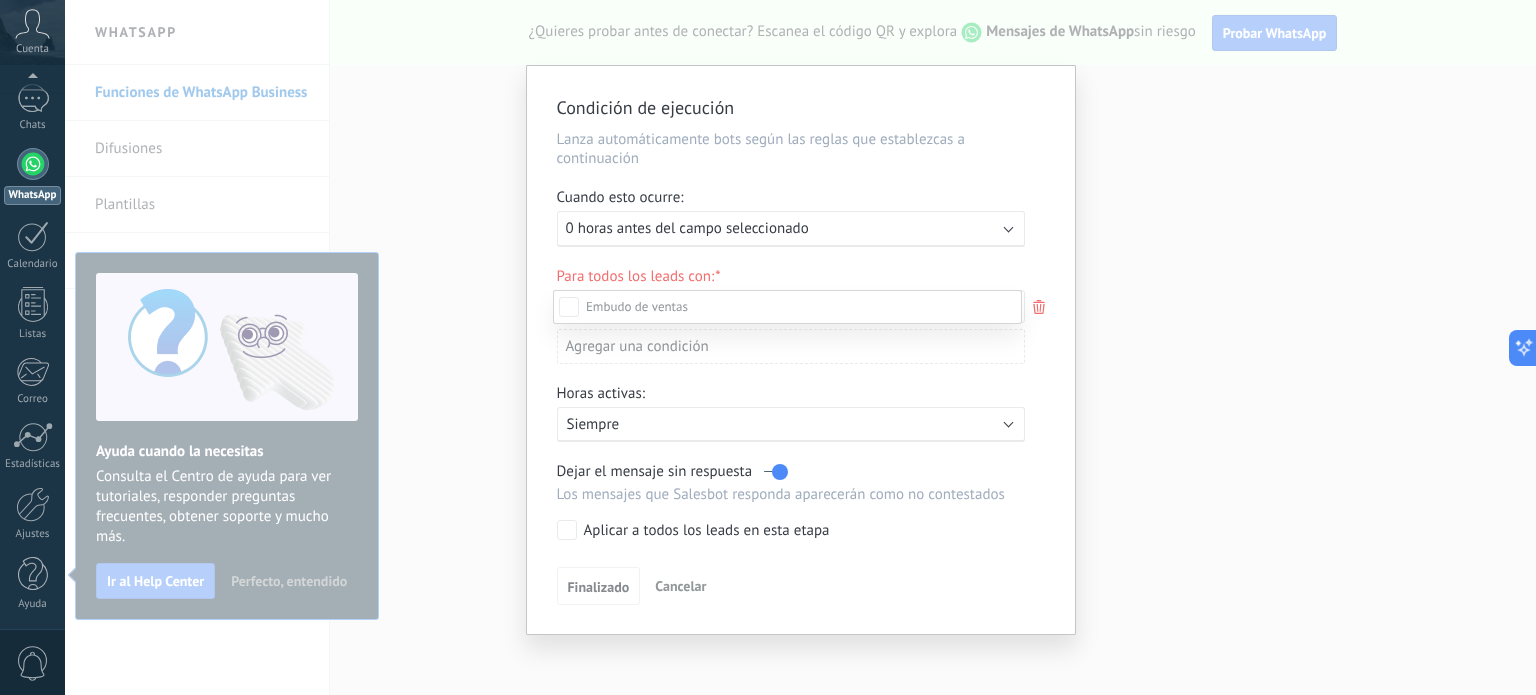 click at bounding box center [800, 347] 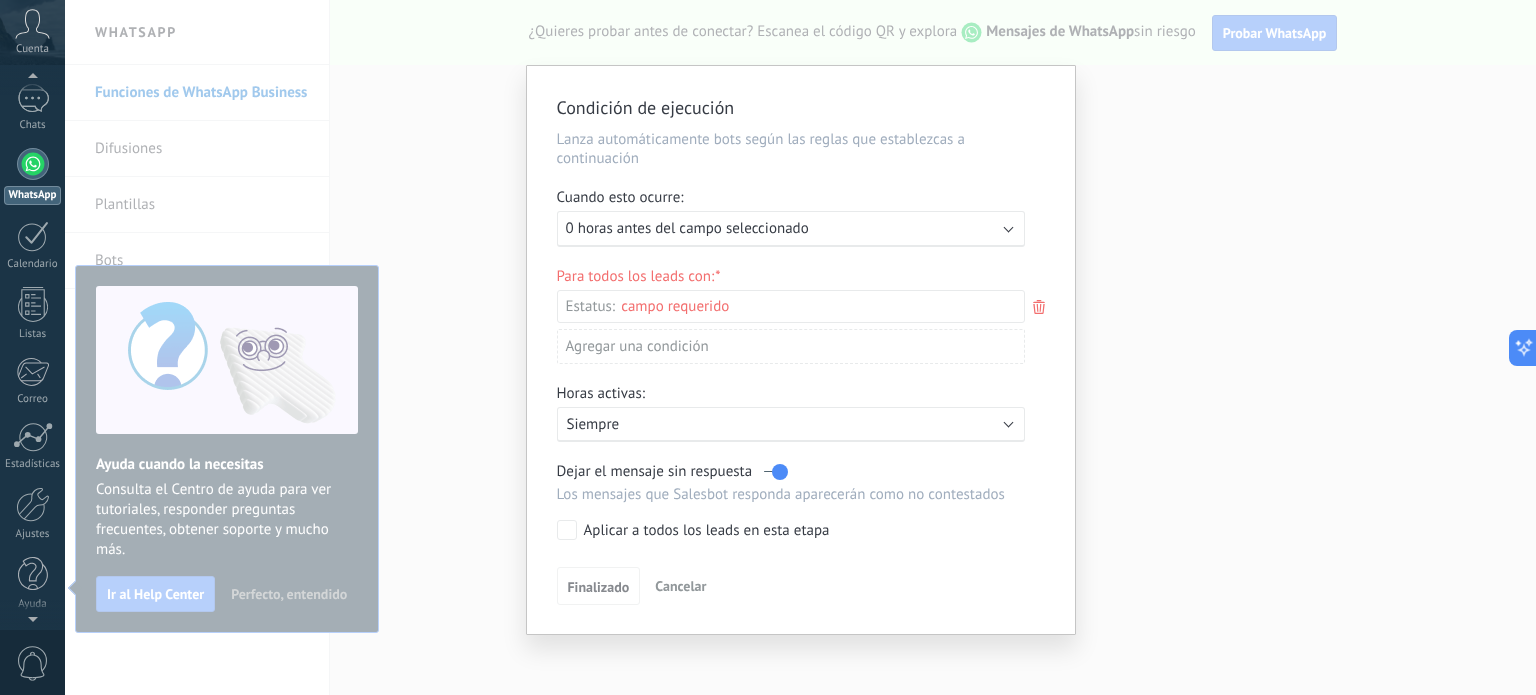 click at bounding box center [32, 80] 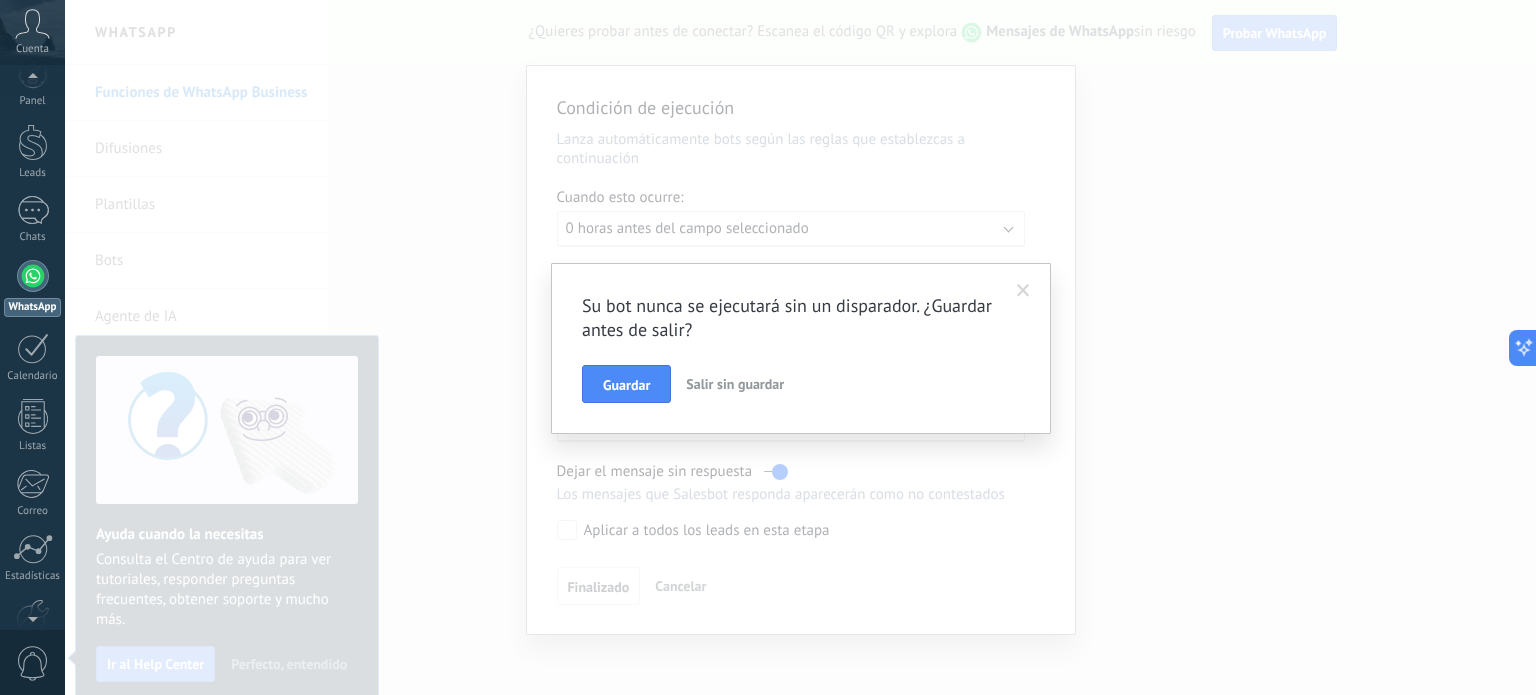 scroll, scrollTop: 0, scrollLeft: 0, axis: both 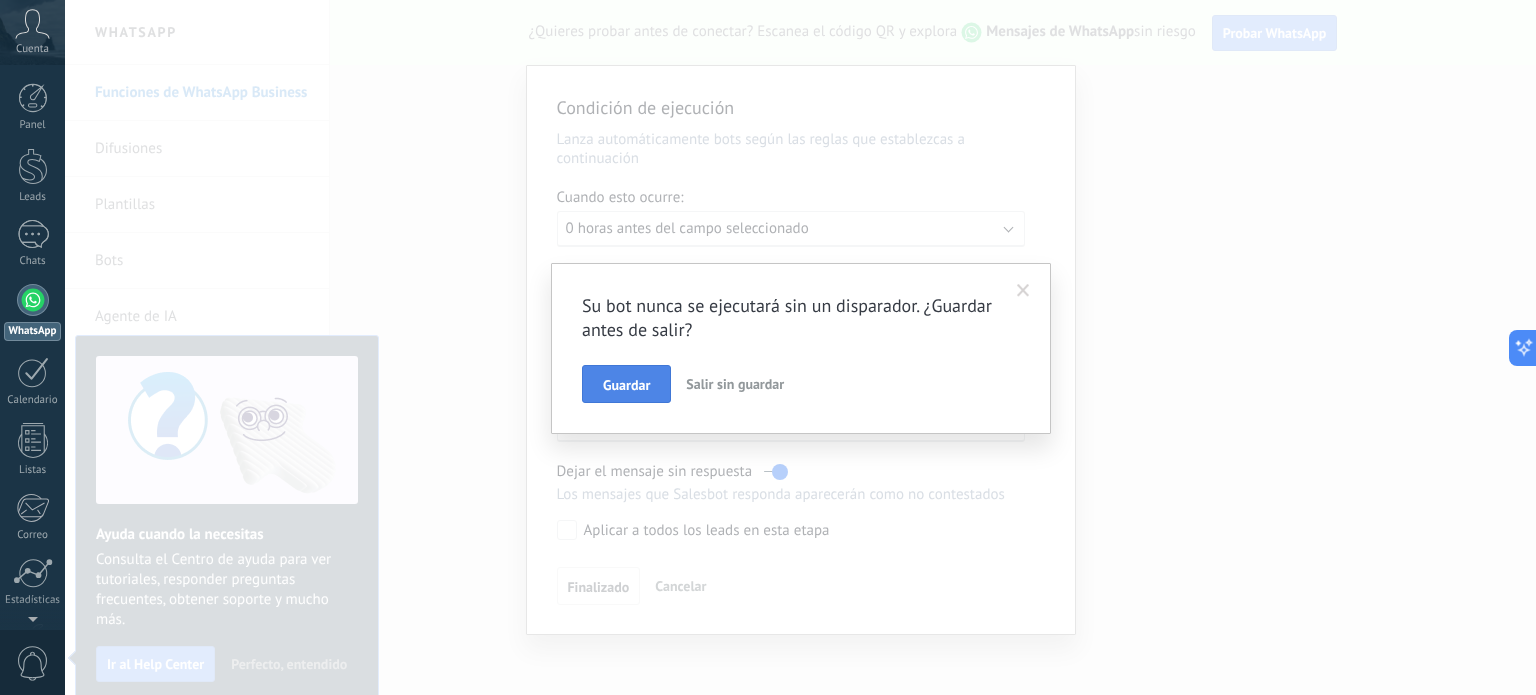 click on "Guardar" at bounding box center (626, 385) 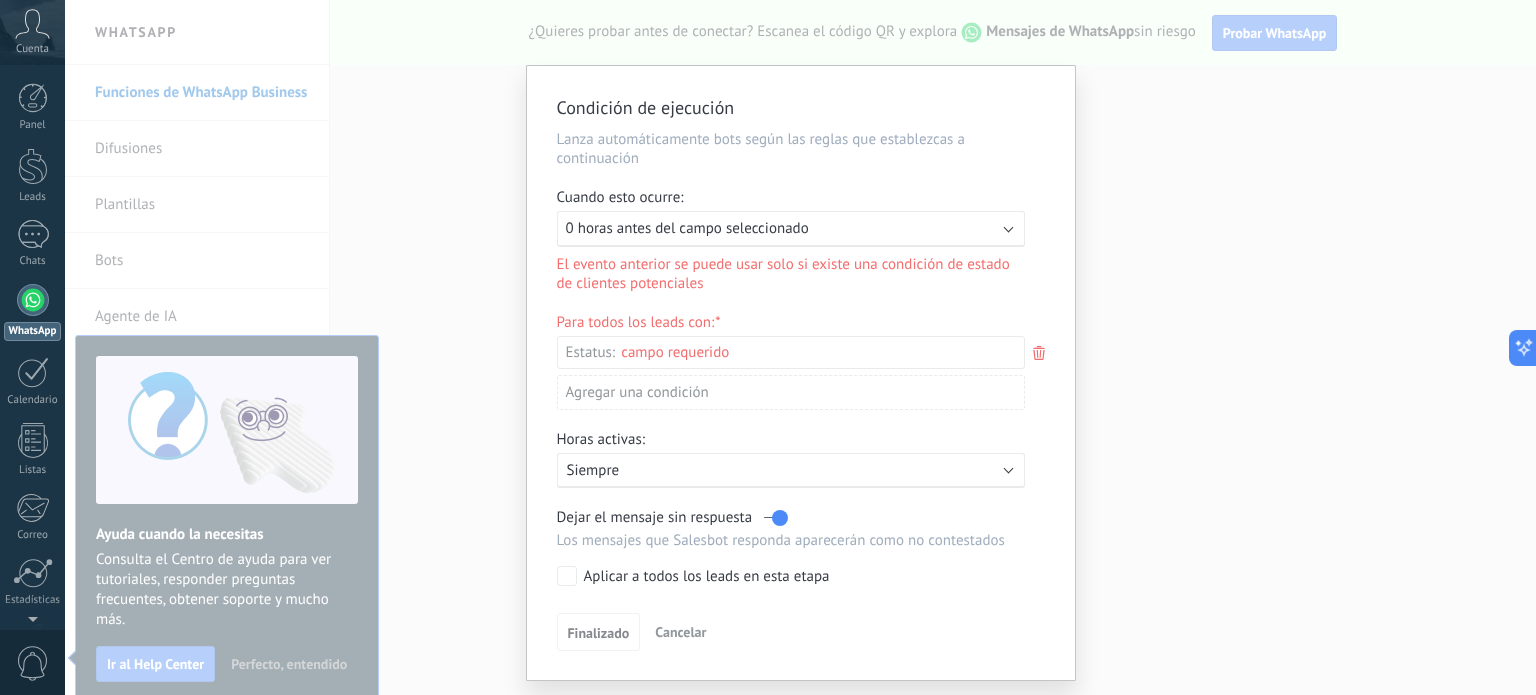 click on "0 horas antes del campo seleccionado" at bounding box center [687, 228] 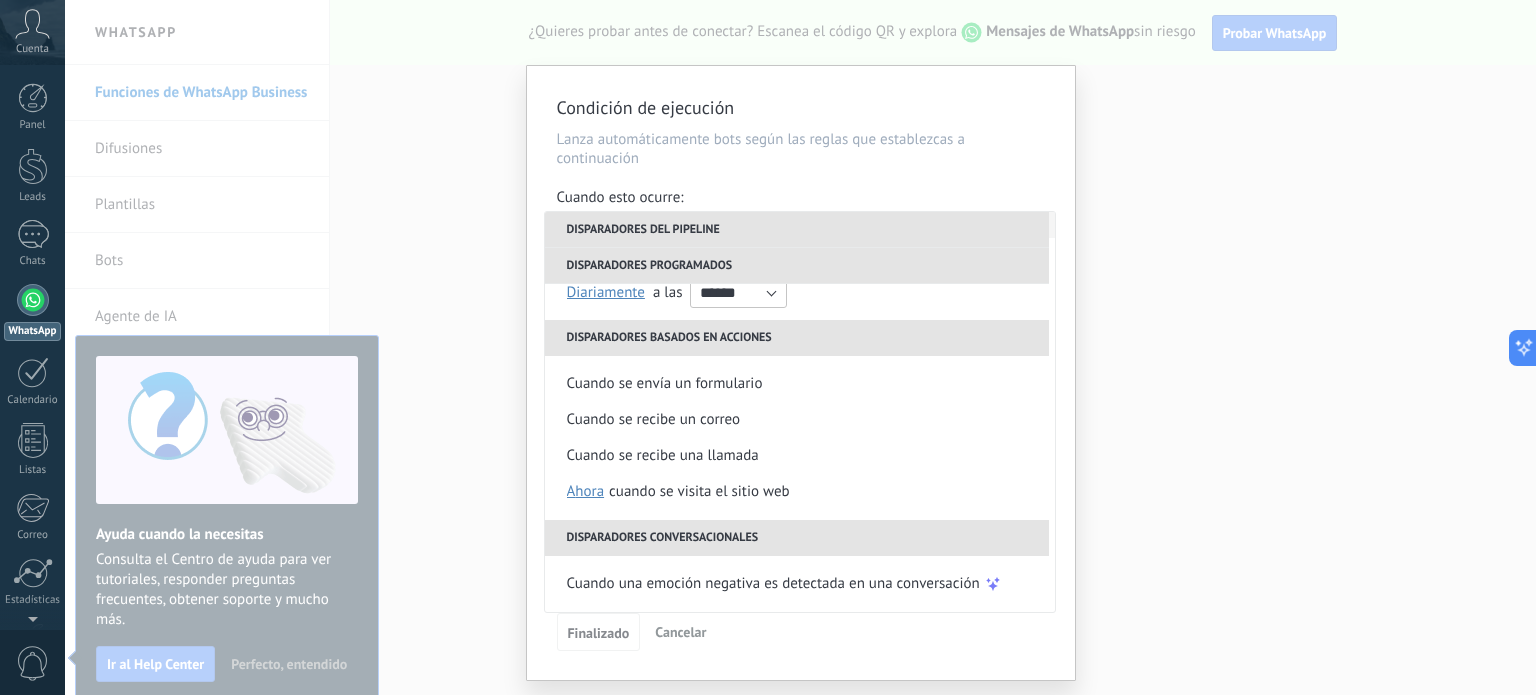 scroll, scrollTop: 0, scrollLeft: 0, axis: both 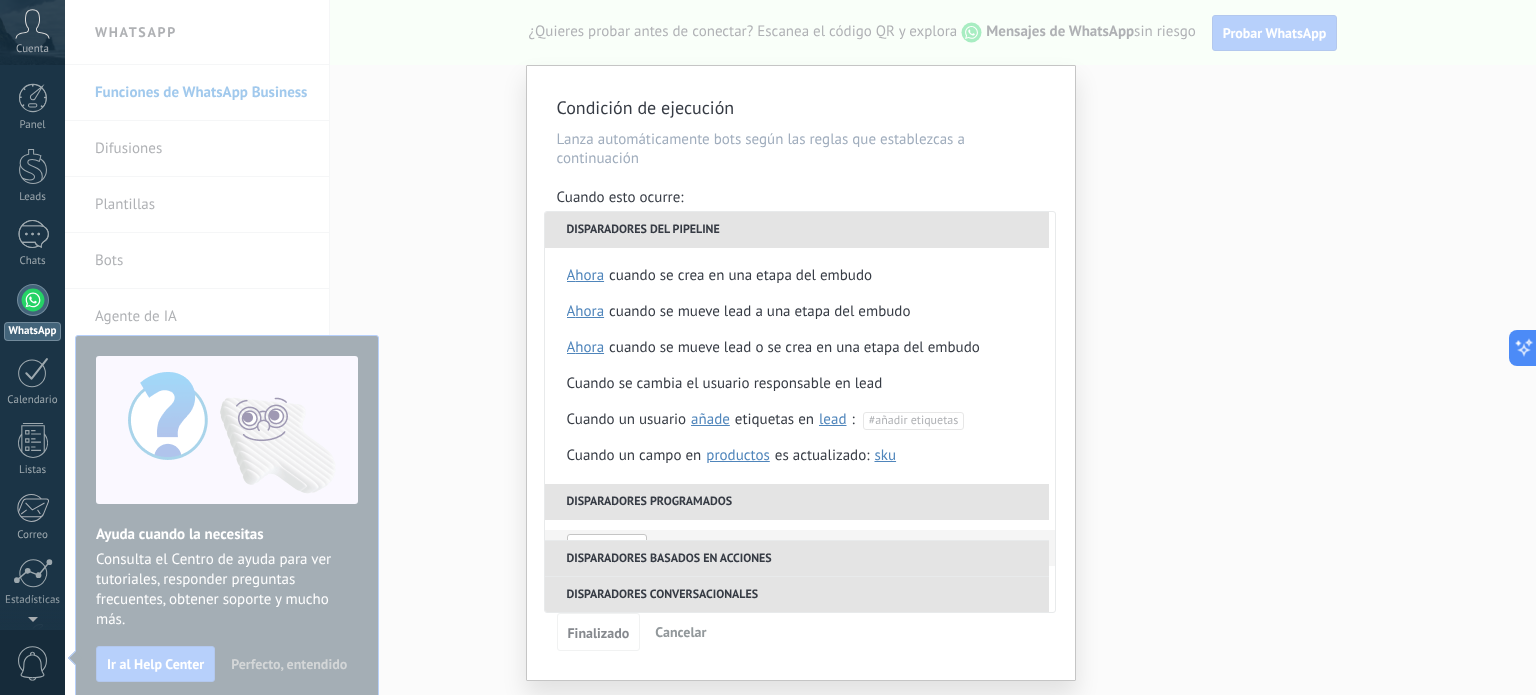 click on "Condición de ejecución  Lanza automáticamente bots según las reglas que establezcas a continuación Cuando esto ocurre: Ejecutar:   0 horas antes del campo seleccionado  Disparadores del pipeline Cuando se crea en una etapa del embudo ahora después de 5 minutos después de 10 minutos un día Seleccionar un intervalo ahora Cuando se mueve lead a una etapa del embudo ahora después de 5 minutos después de 10 minutos un día Seleccionar un intervalo ahora Cuando se mueve lead o se crea en una etapa del embudo ahora después de 5 minutos después de 10 minutos un día Seleccionar un intervalo ahora Cuando se cambia el usuario responsable en lead Cuando un usuario  añade elimina añade  etiquetas en  lead contacto compañía lead : #añadir etiquetas Cuando un campo en  Productos contacto compañía lead Productos  es actualizado:  SKU Grupo Precio Descripción External ID Unit Oferta especial 1 Precio al por mayor Puntos por compra Imagen SKU Disparadores programados horas antes después" at bounding box center (800, 347) 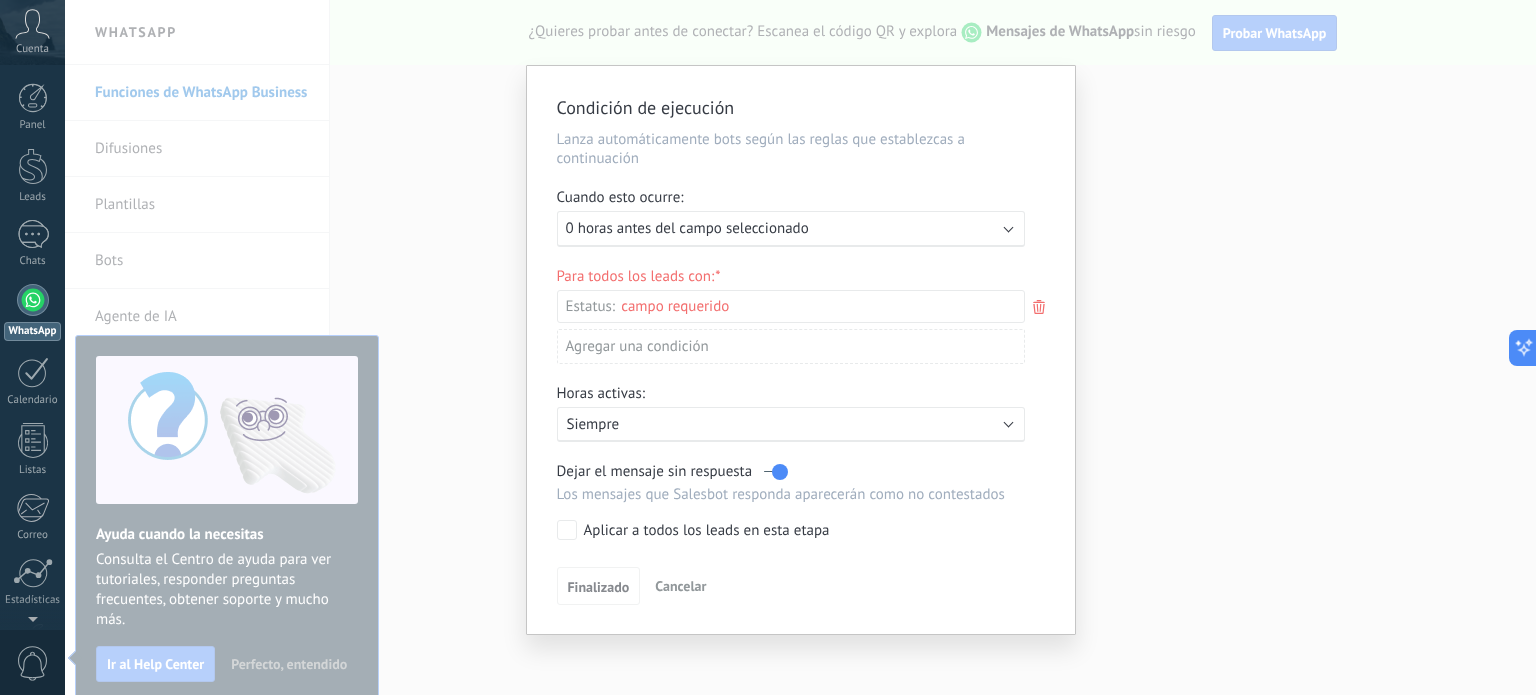 click on "Condición de ejecución  Lanza automáticamente bots según las reglas que establezcas a continuación Cuando esto ocurre: Ejecutar:   0 horas antes del campo seleccionado  Para todos los leads con: Estatus: Leads Entrantes Nueva consulta Cualificado Cotización enviada Pedido creado Pedido completado Pedido enviado Pedido enviado – ganado Pedido cancelado – perdido Agregar una condición Horas activas: Activo:  Siempre Dejar el mensaje sin respuesta Los mensajes que Salesbot responda aparecerán como no contestados Aplicar a todos los leads en esta etapa Finalizado Cancelar" at bounding box center (800, 347) 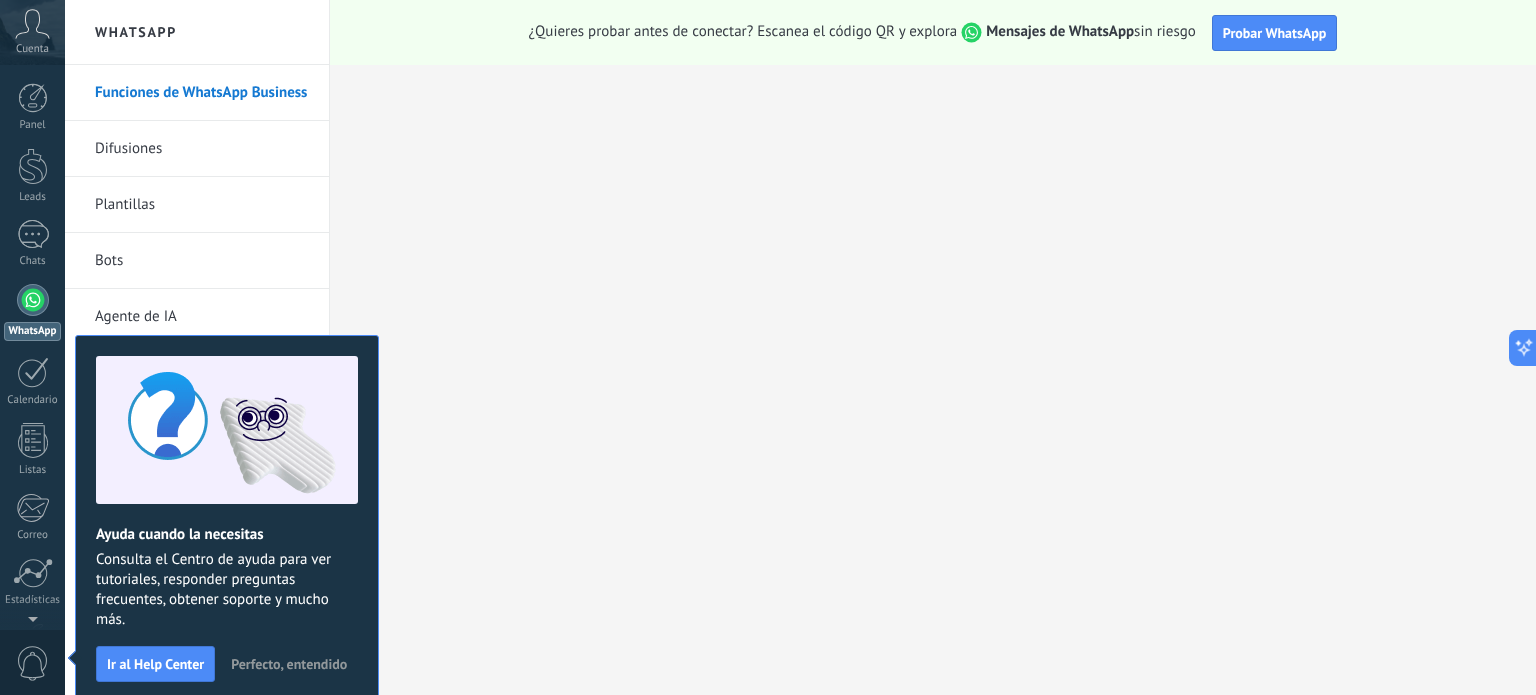 click on "Perfecto, entendido" at bounding box center [289, 664] 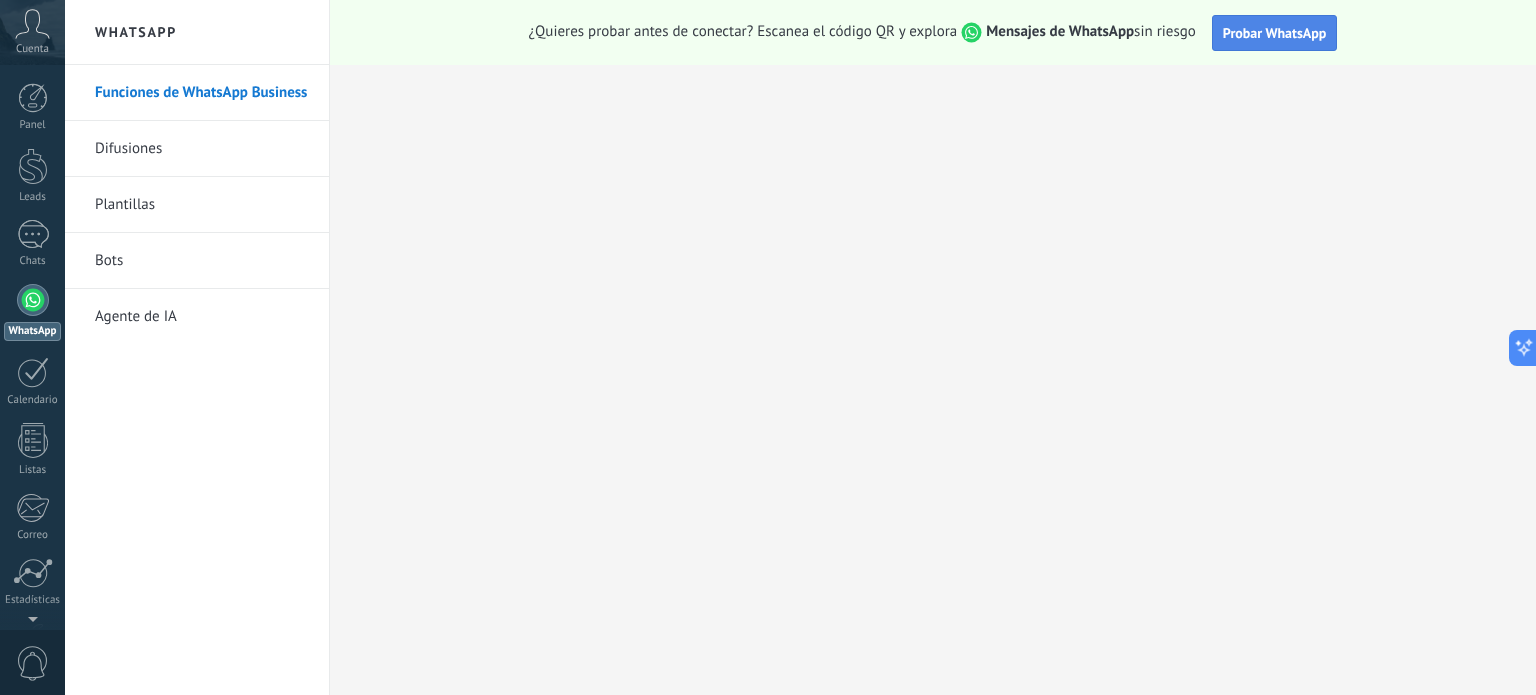 click on "Probar WhatsApp" at bounding box center [1275, 33] 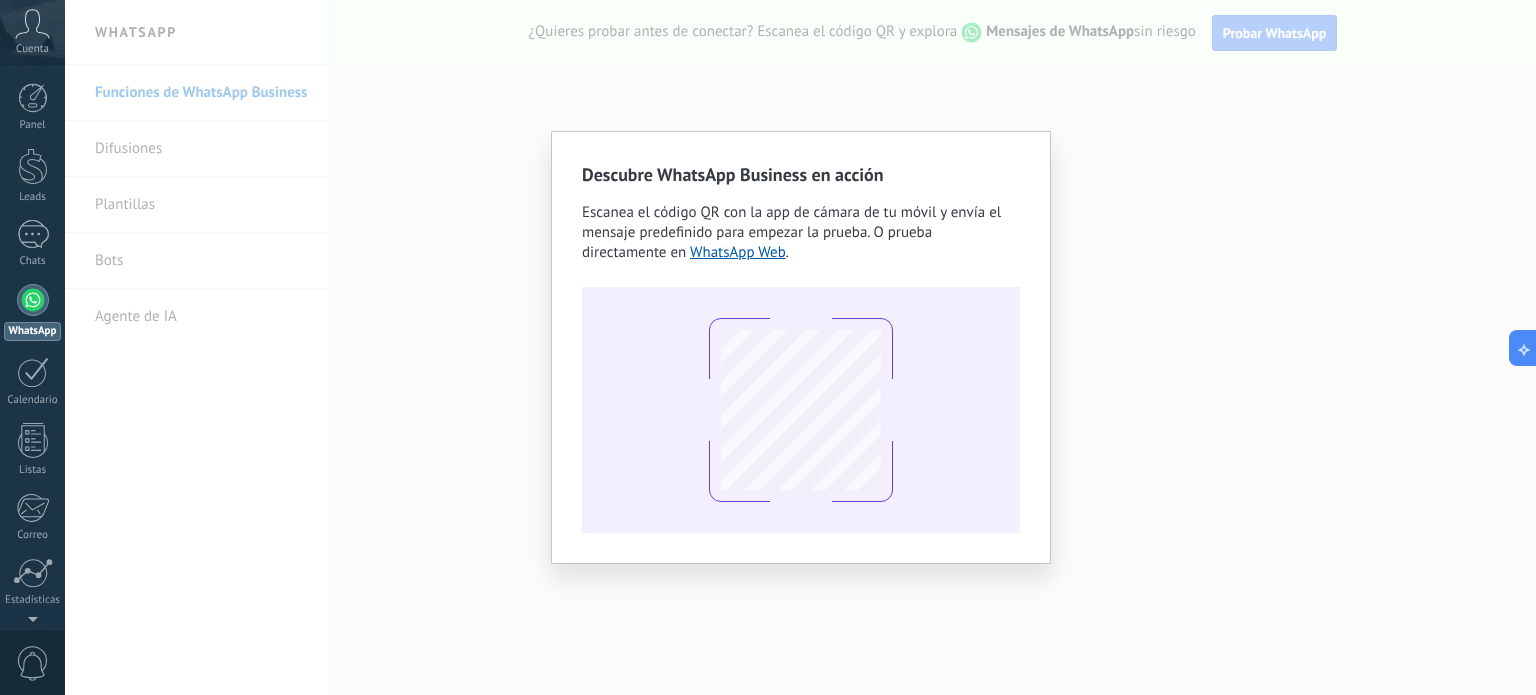 click on "Descubre WhatsApp Business en acción Escanea el código QR con la app de cámara de tu móvil y envía el mensaje predefinido para empezar la prueba. O prueba directamente en   WhatsApp Web ." at bounding box center [800, 347] 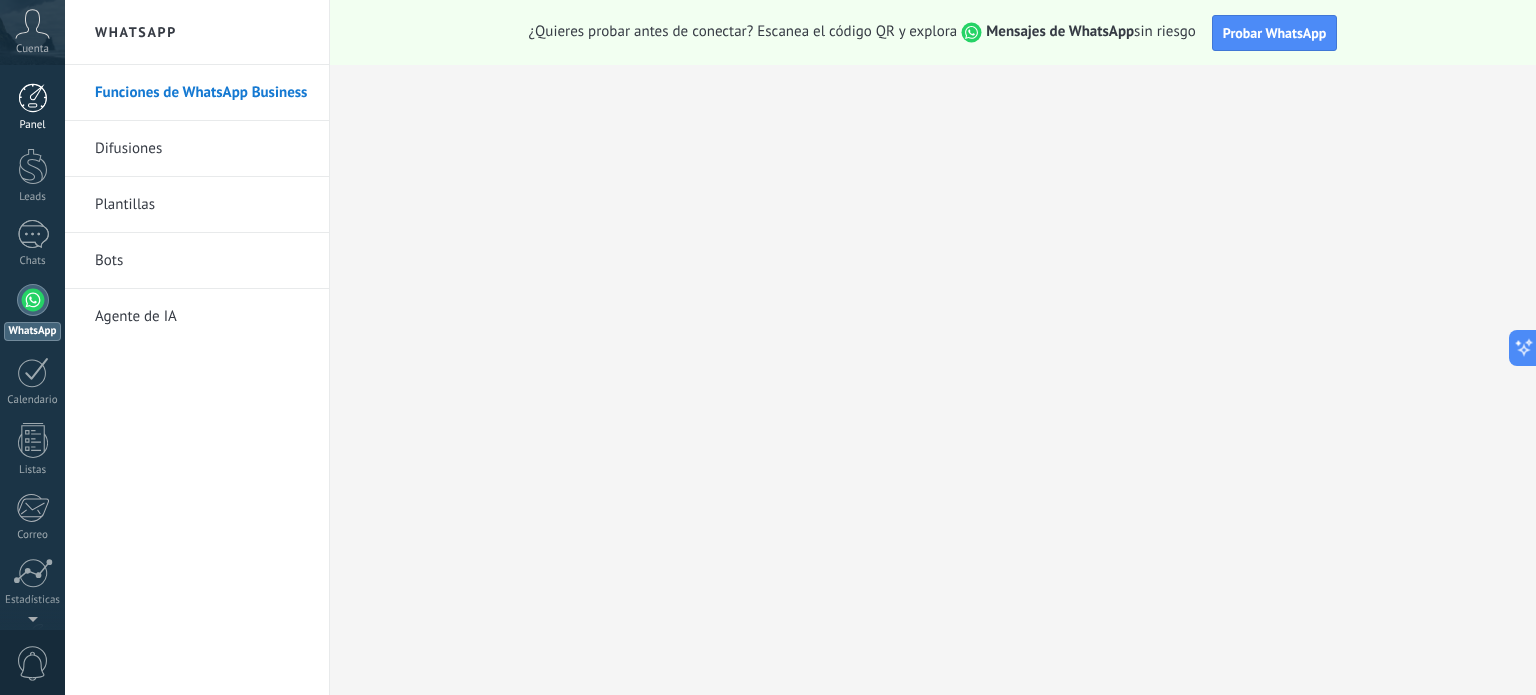 click at bounding box center [33, 98] 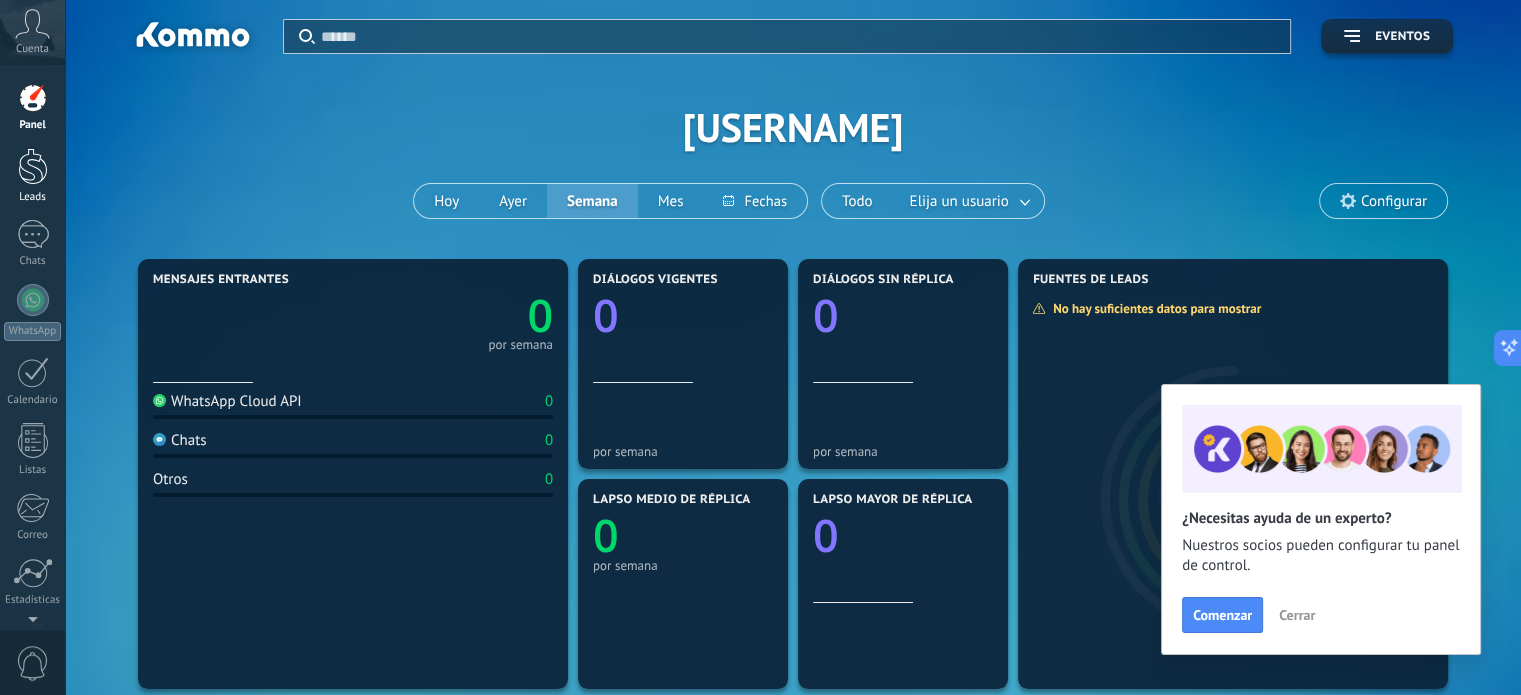 click on "Leads" at bounding box center [32, 176] 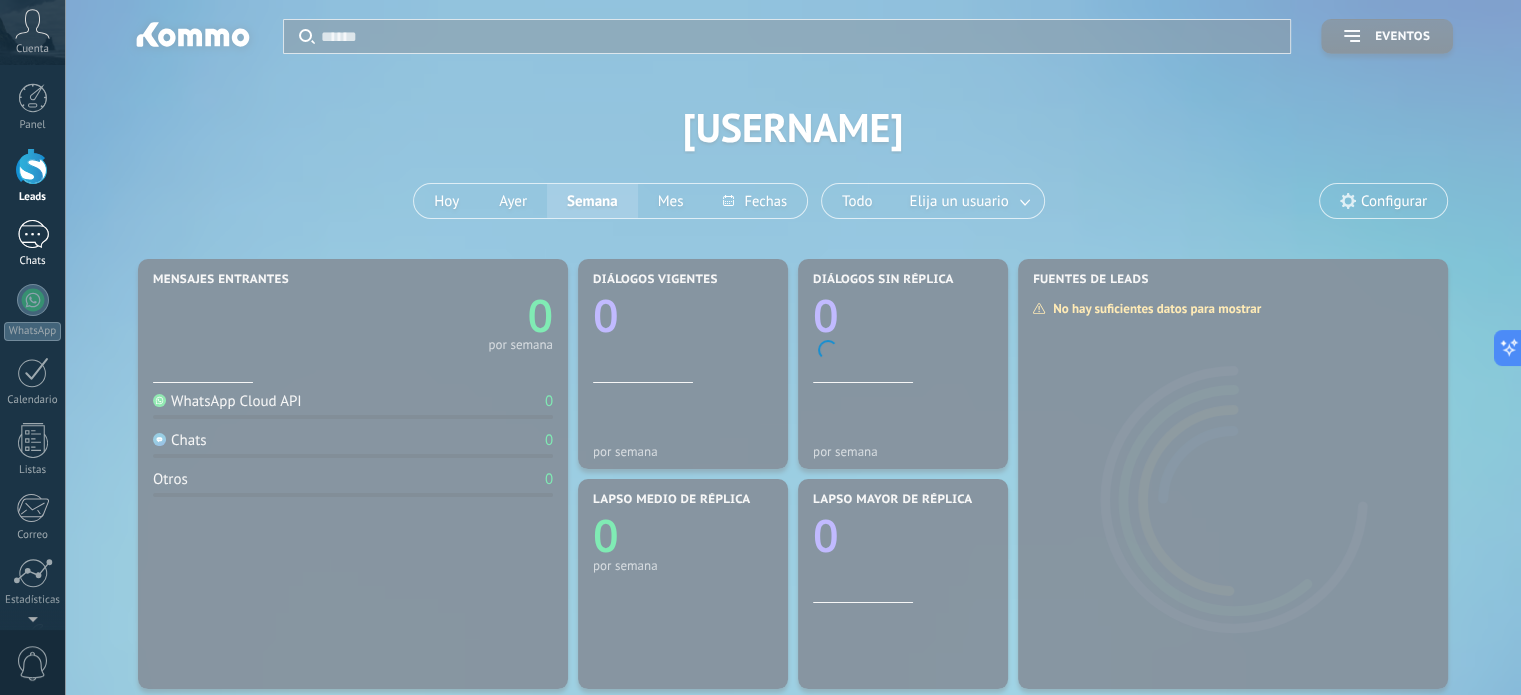click at bounding box center (33, 234) 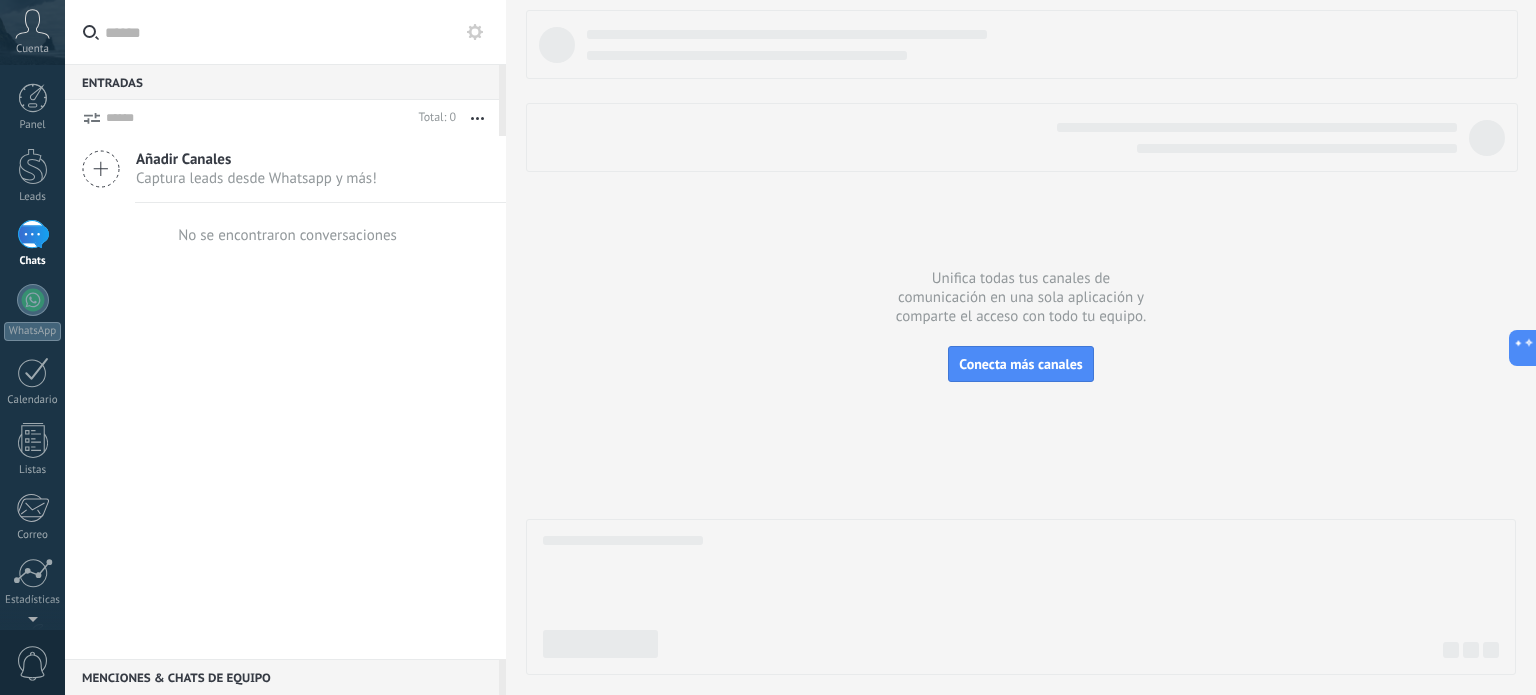 click 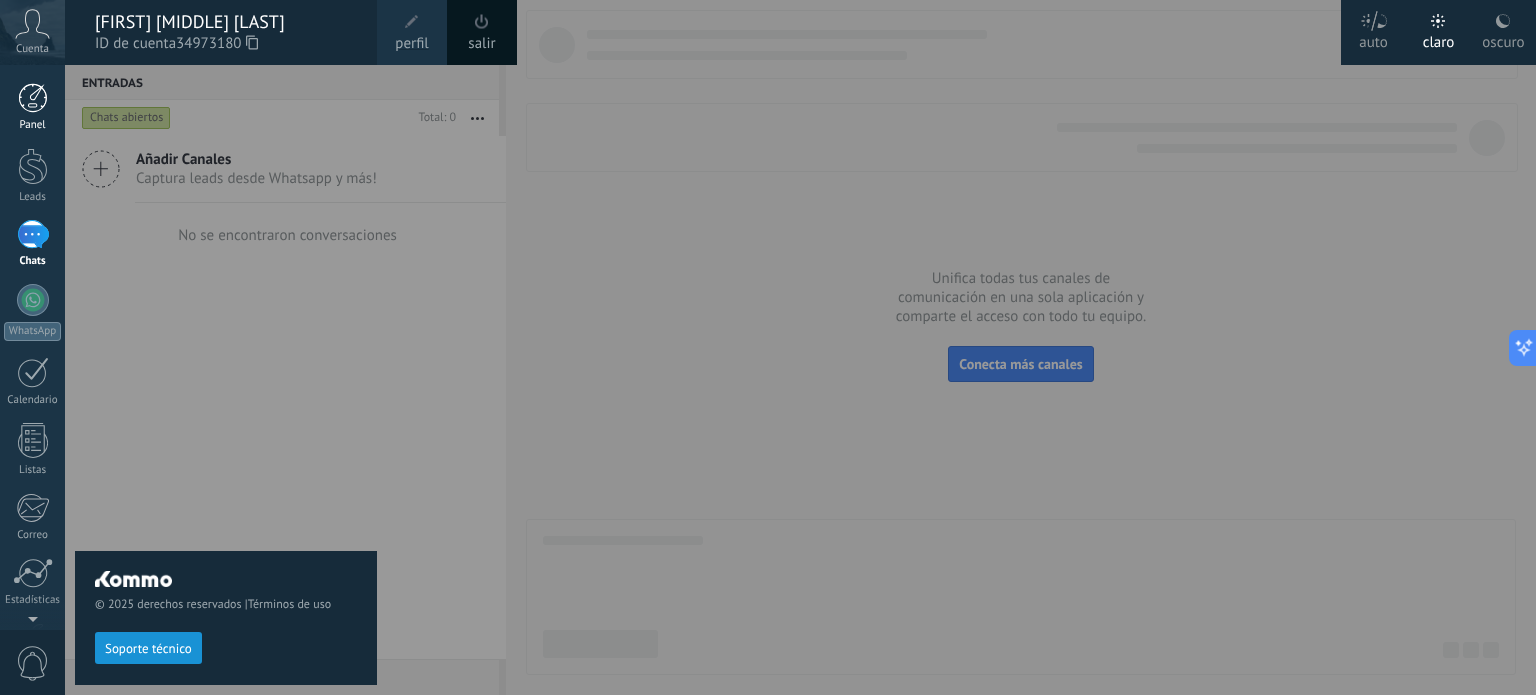 click at bounding box center [33, 98] 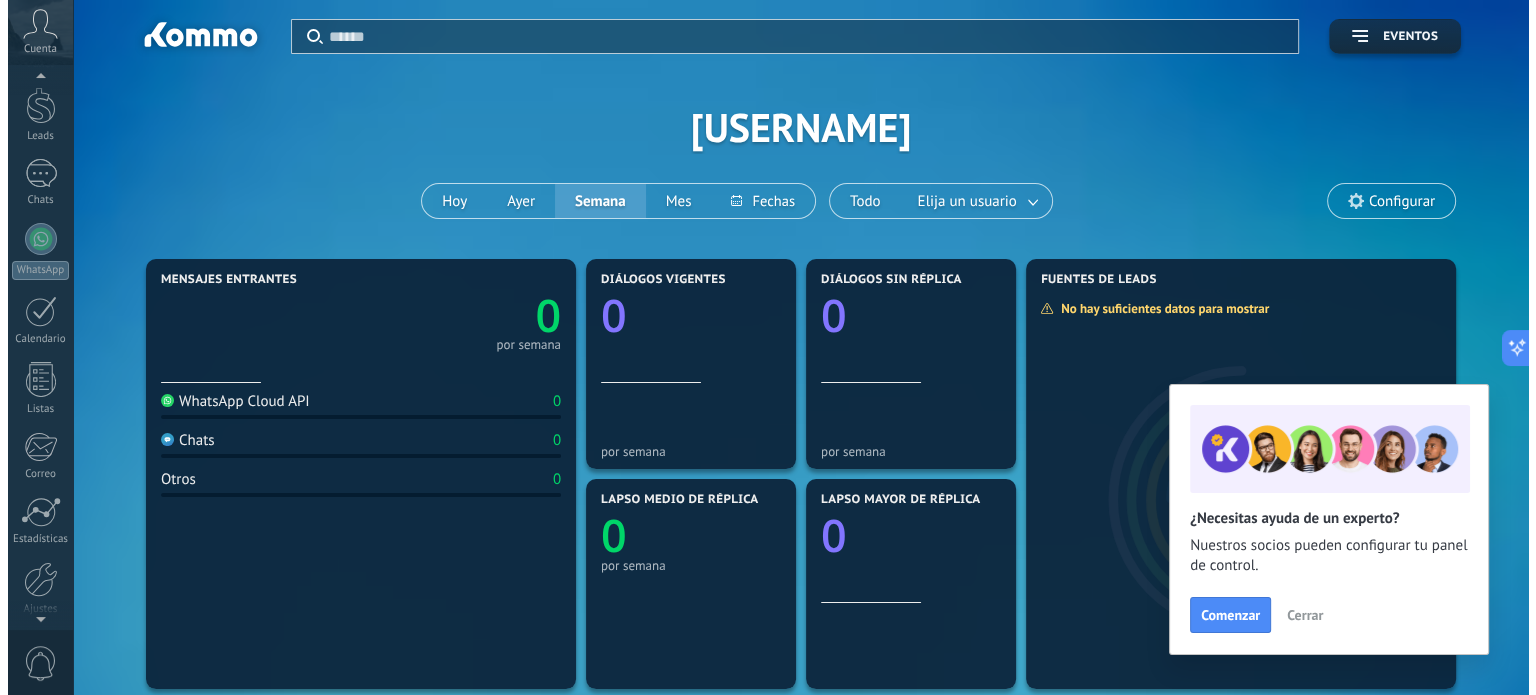 scroll, scrollTop: 0, scrollLeft: 0, axis: both 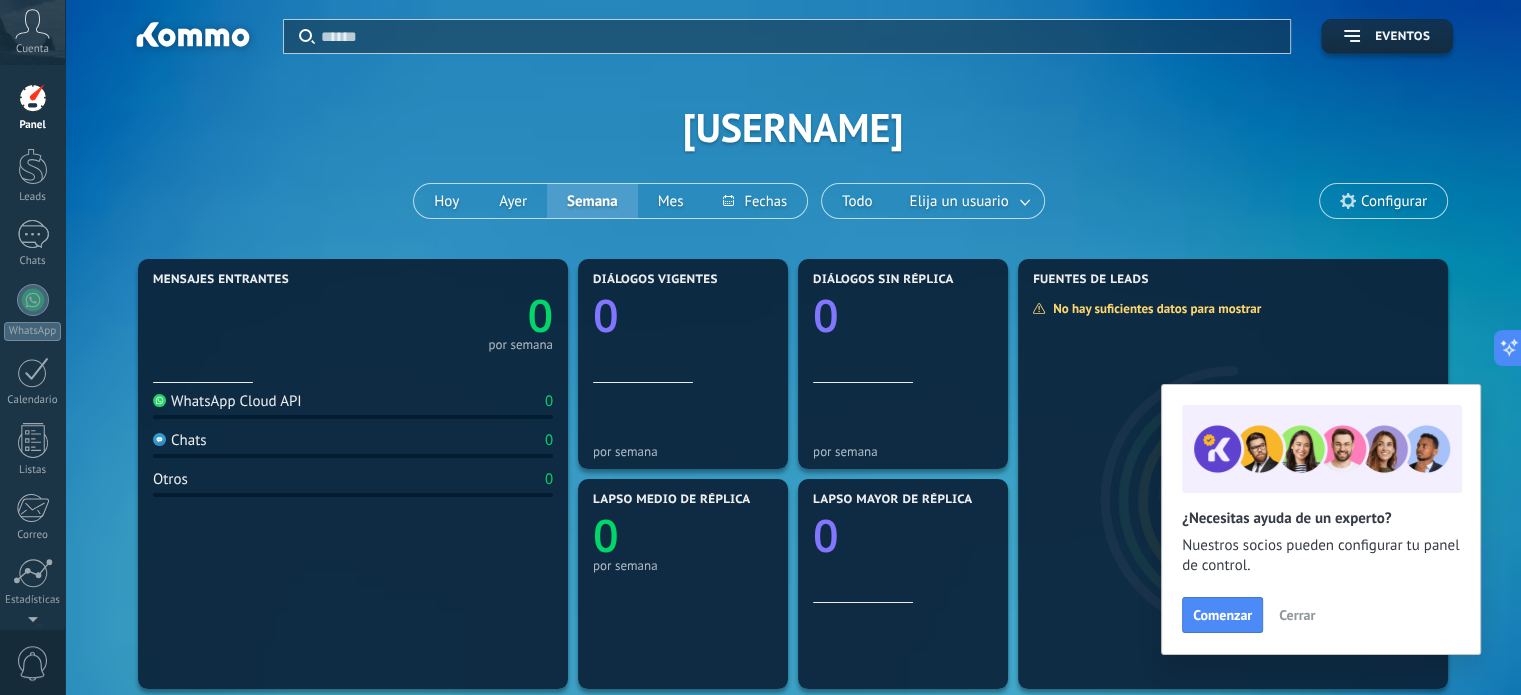click 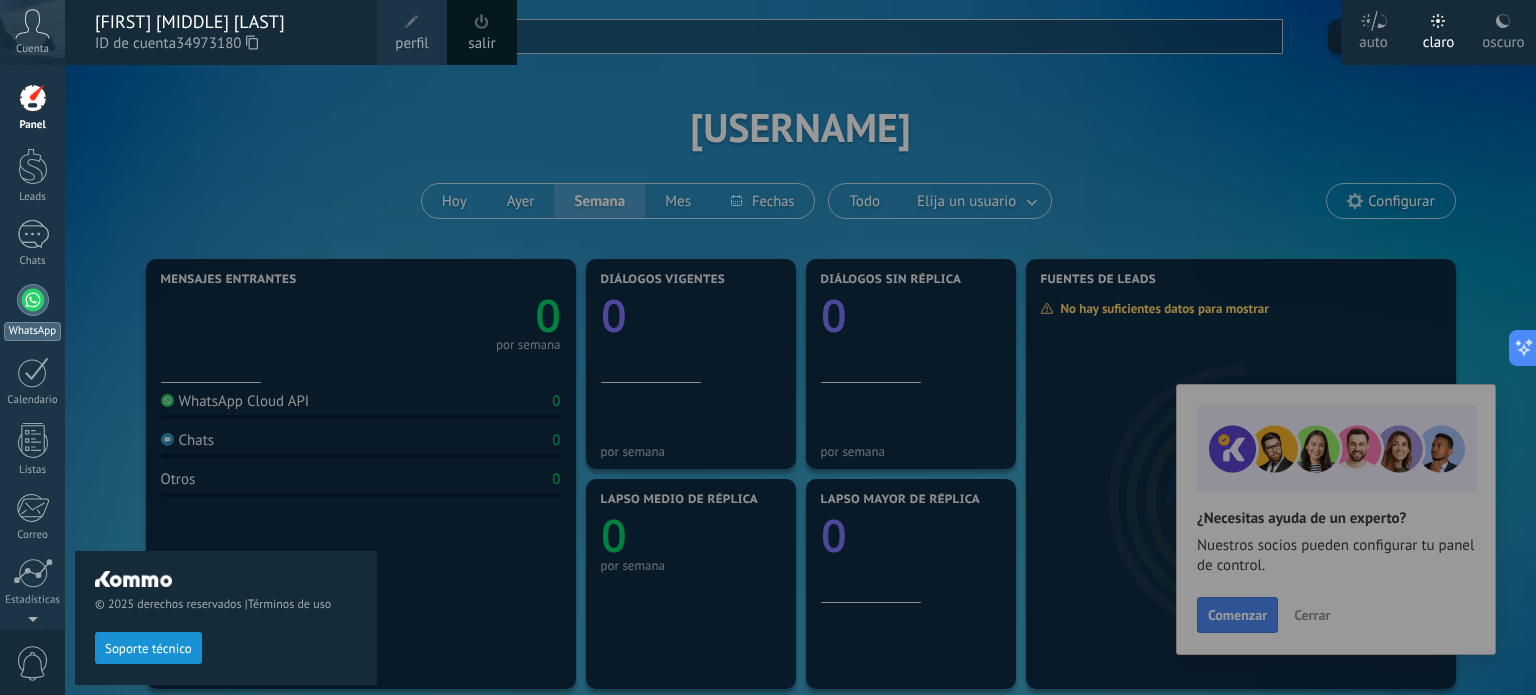 click at bounding box center [33, 300] 